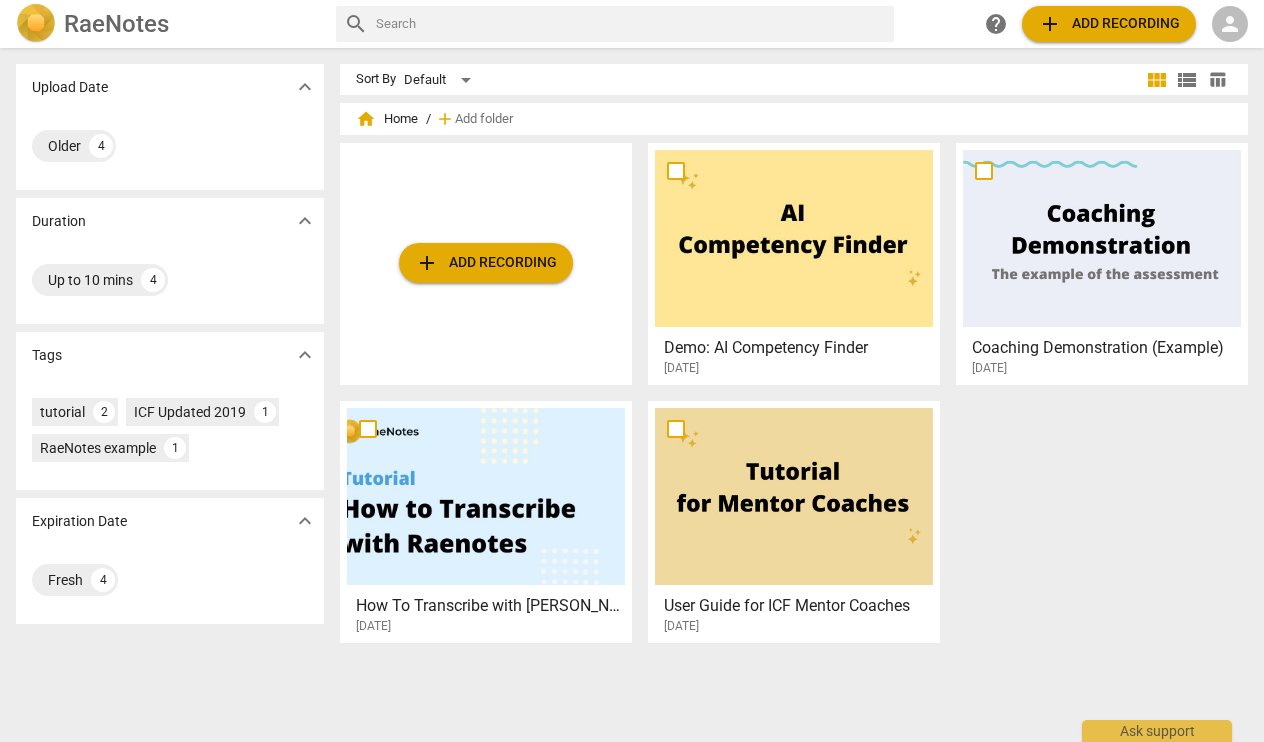 scroll, scrollTop: 0, scrollLeft: 0, axis: both 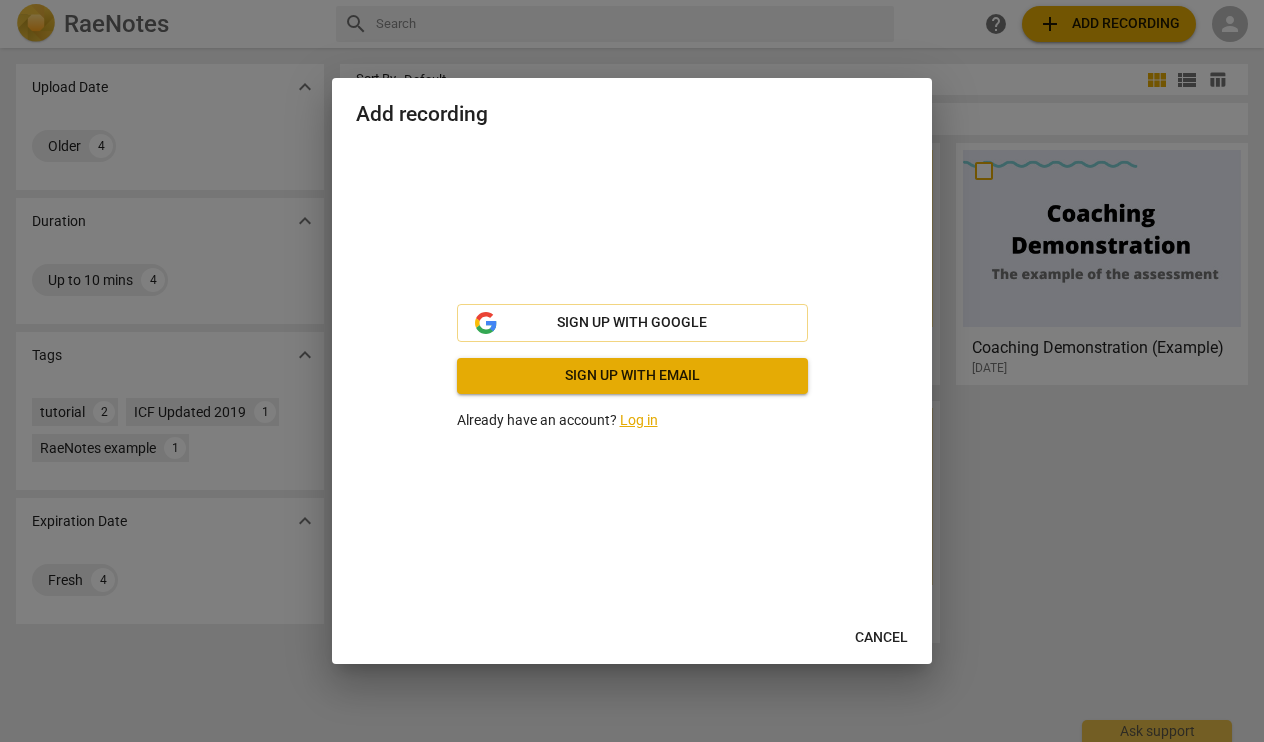click on "Log in" at bounding box center [639, 420] 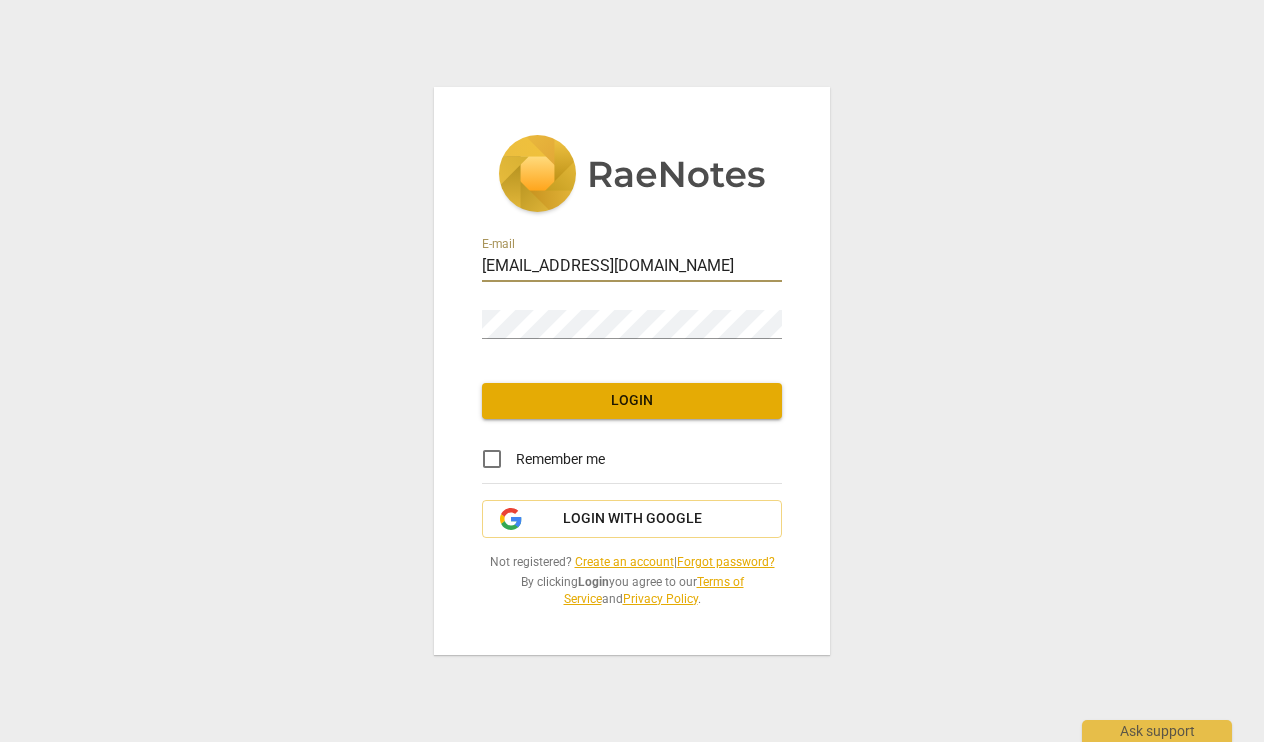 type on "[EMAIL_ADDRESS][DOMAIN_NAME]" 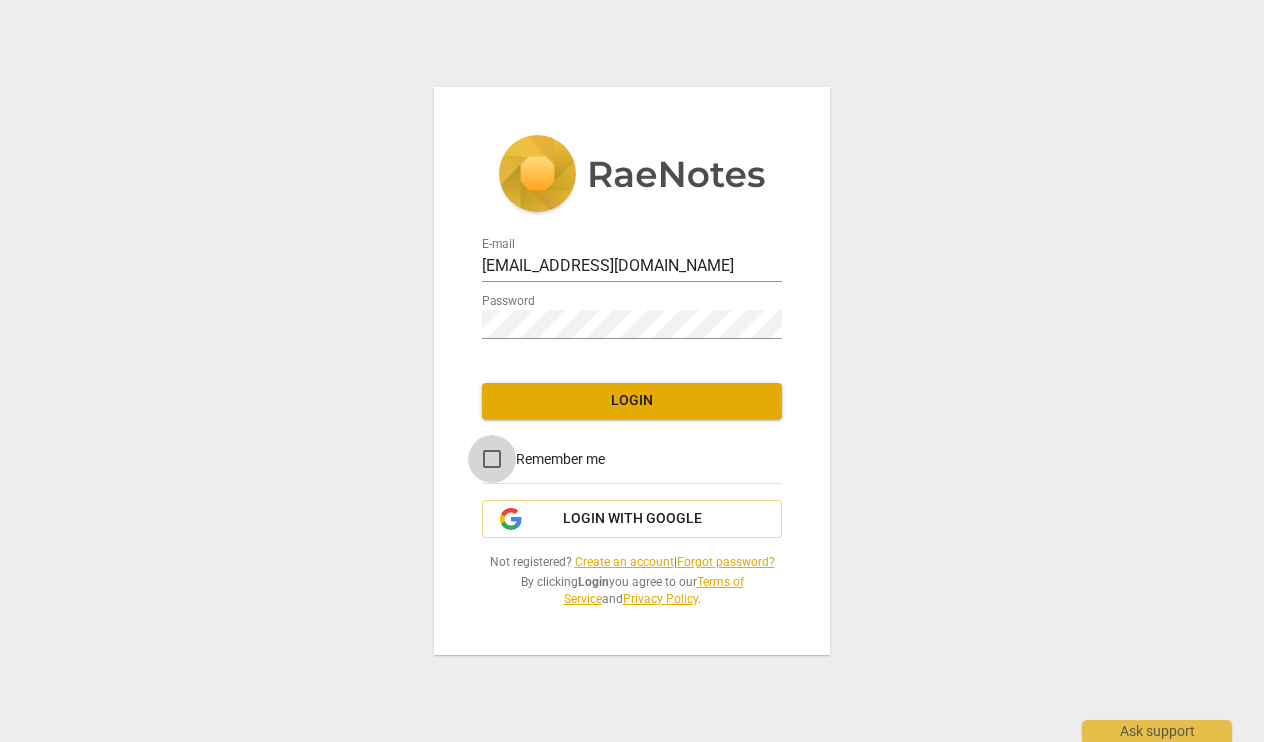 click on "Remember me" at bounding box center (492, 459) 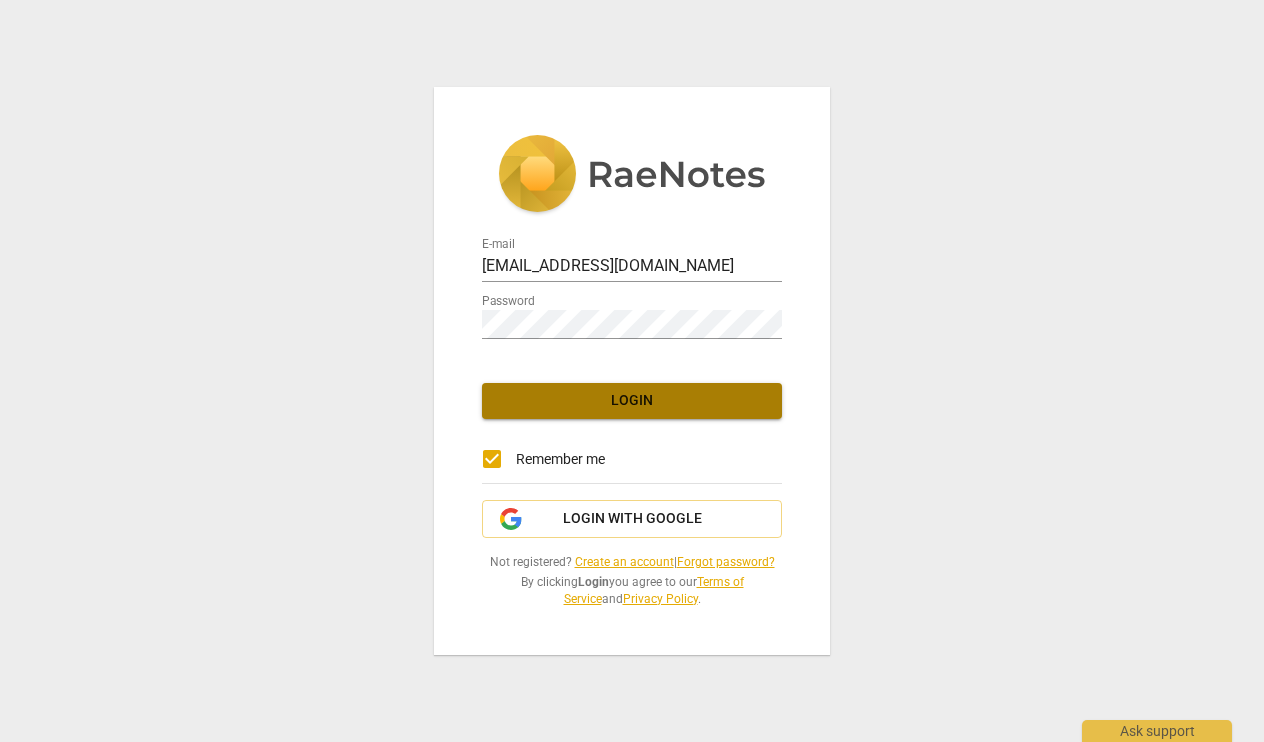 click on "Login" at bounding box center (632, 401) 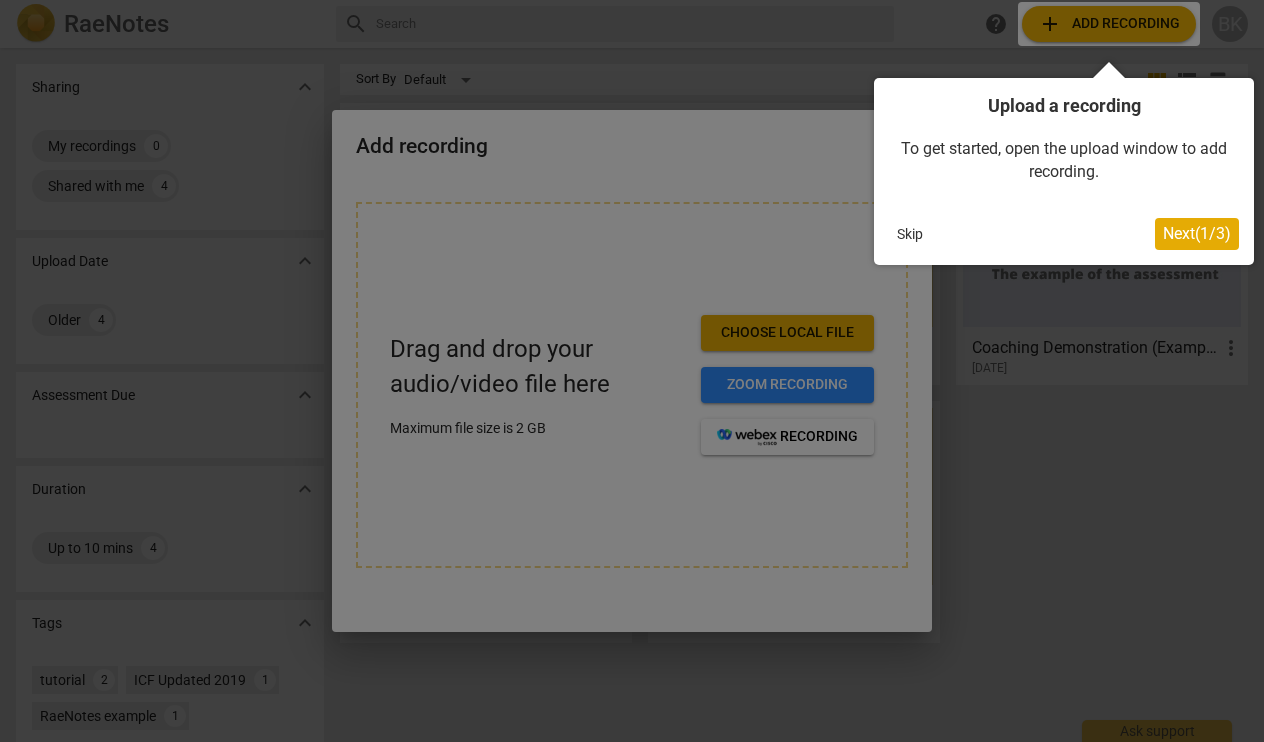 click at bounding box center [1109, 24] 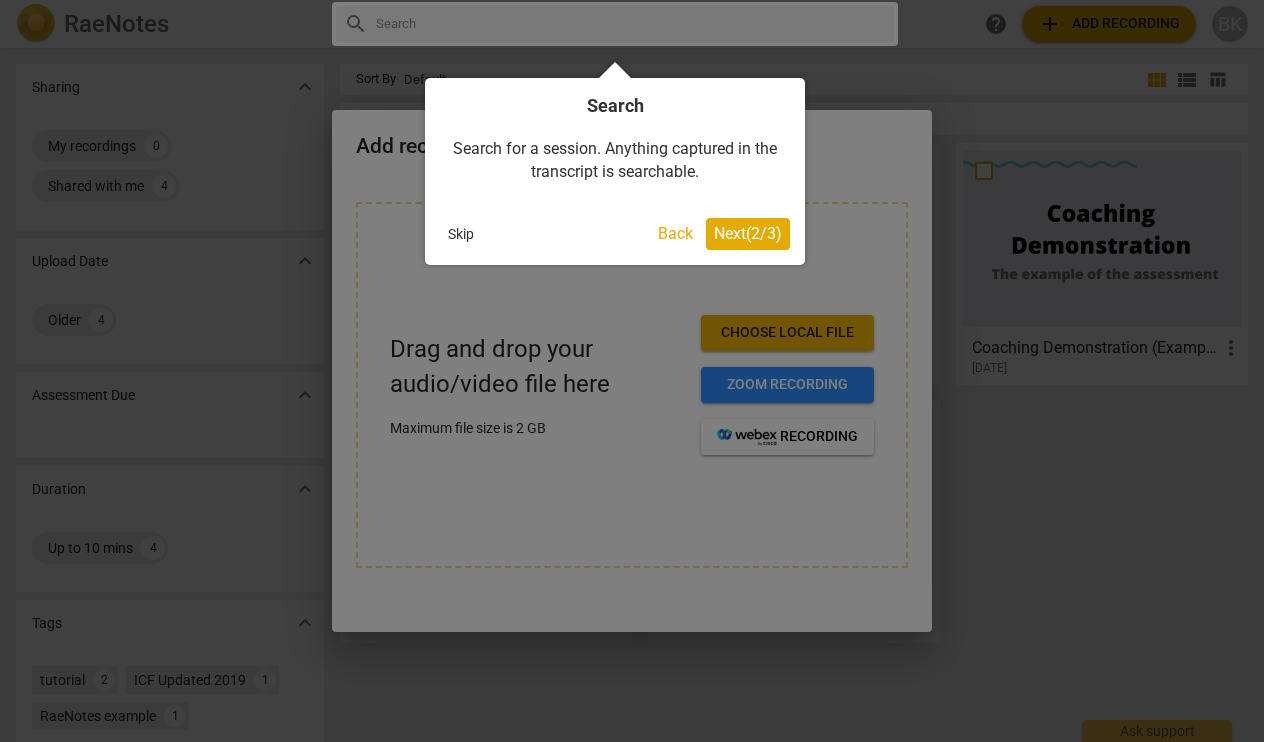 click on "Back" at bounding box center (675, 234) 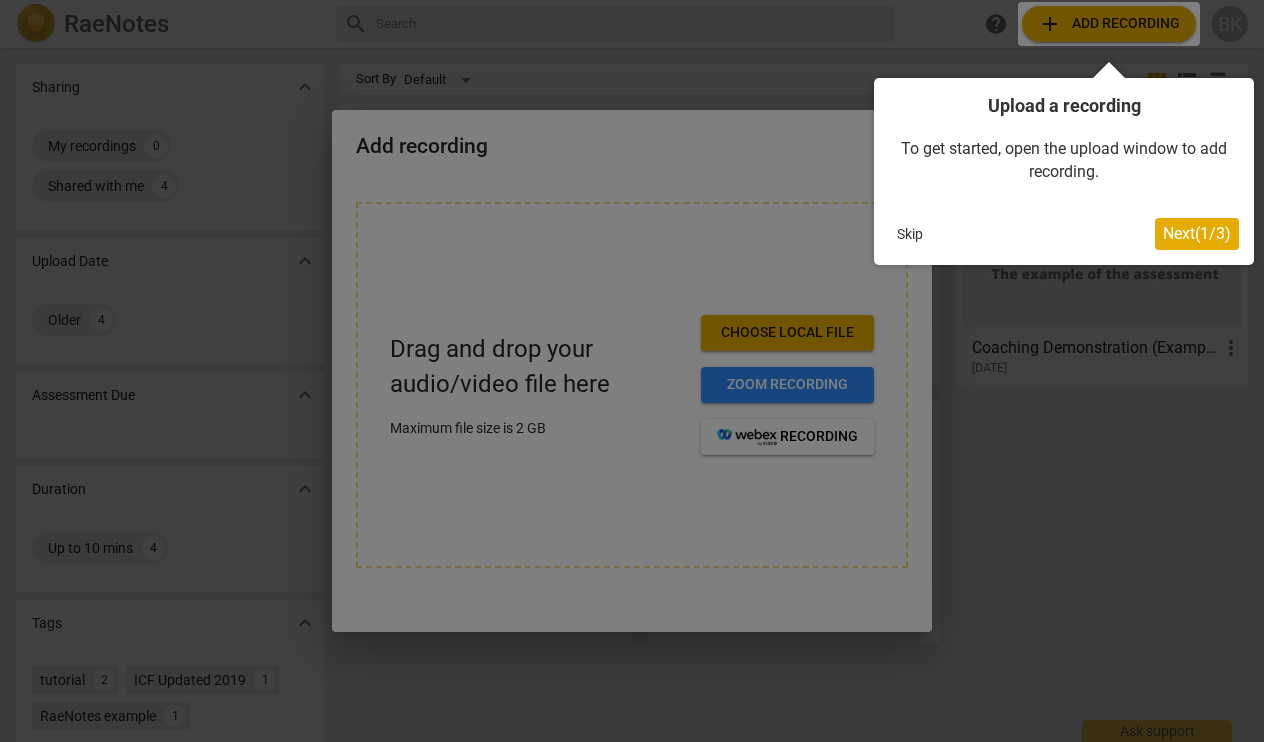 click at bounding box center (632, 371) 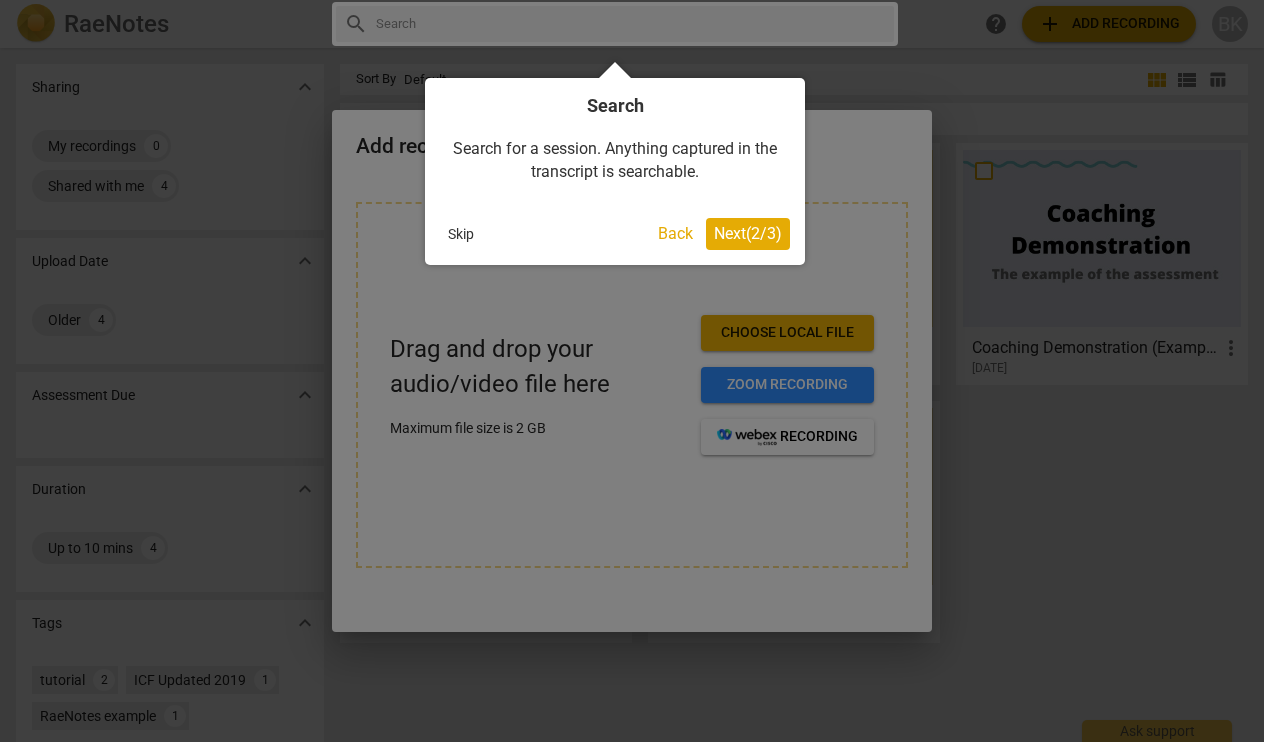 click on "Skip" at bounding box center (461, 234) 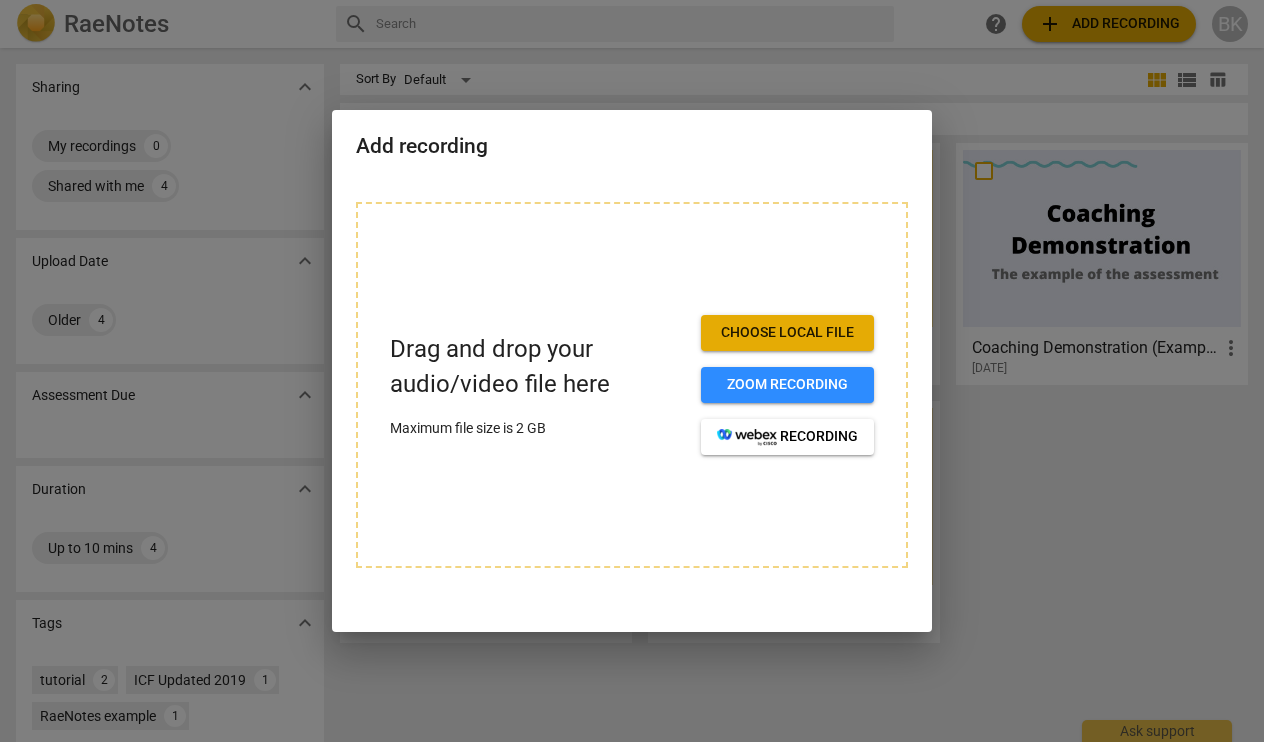 click on "Choose local file" at bounding box center [787, 333] 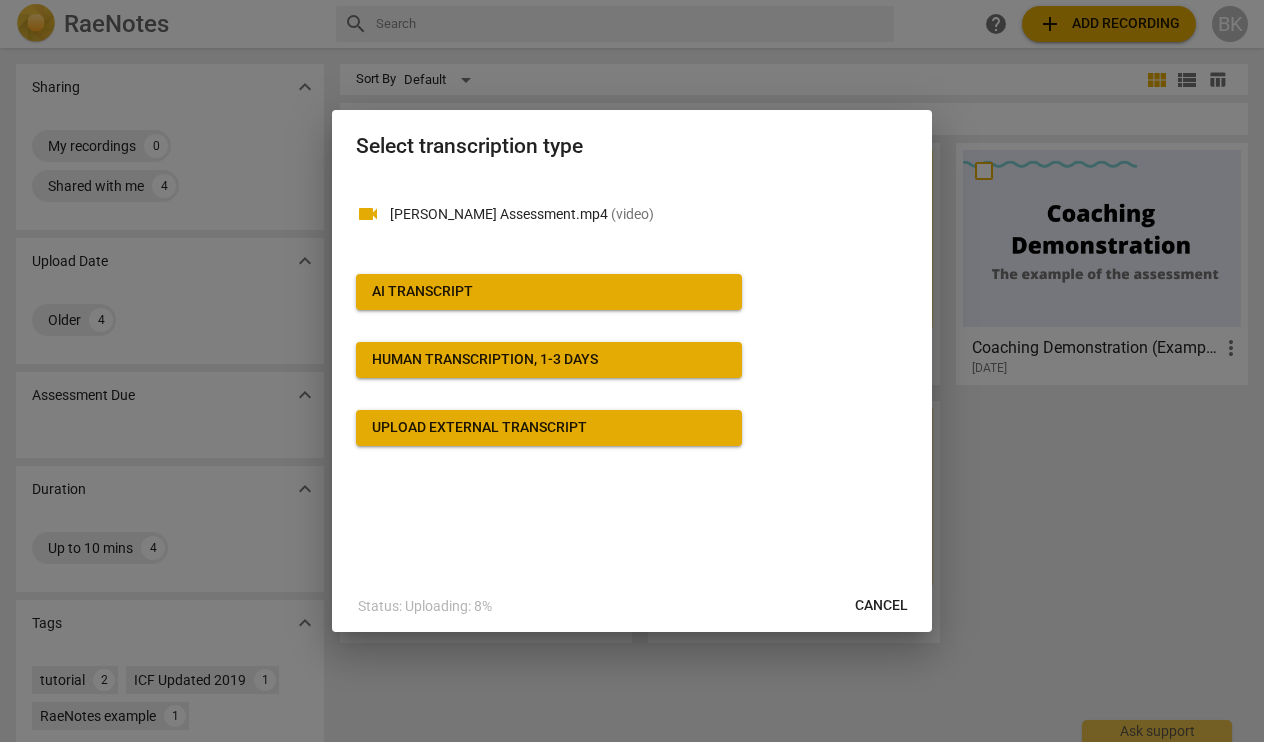 click on "AI Transcript" at bounding box center [549, 292] 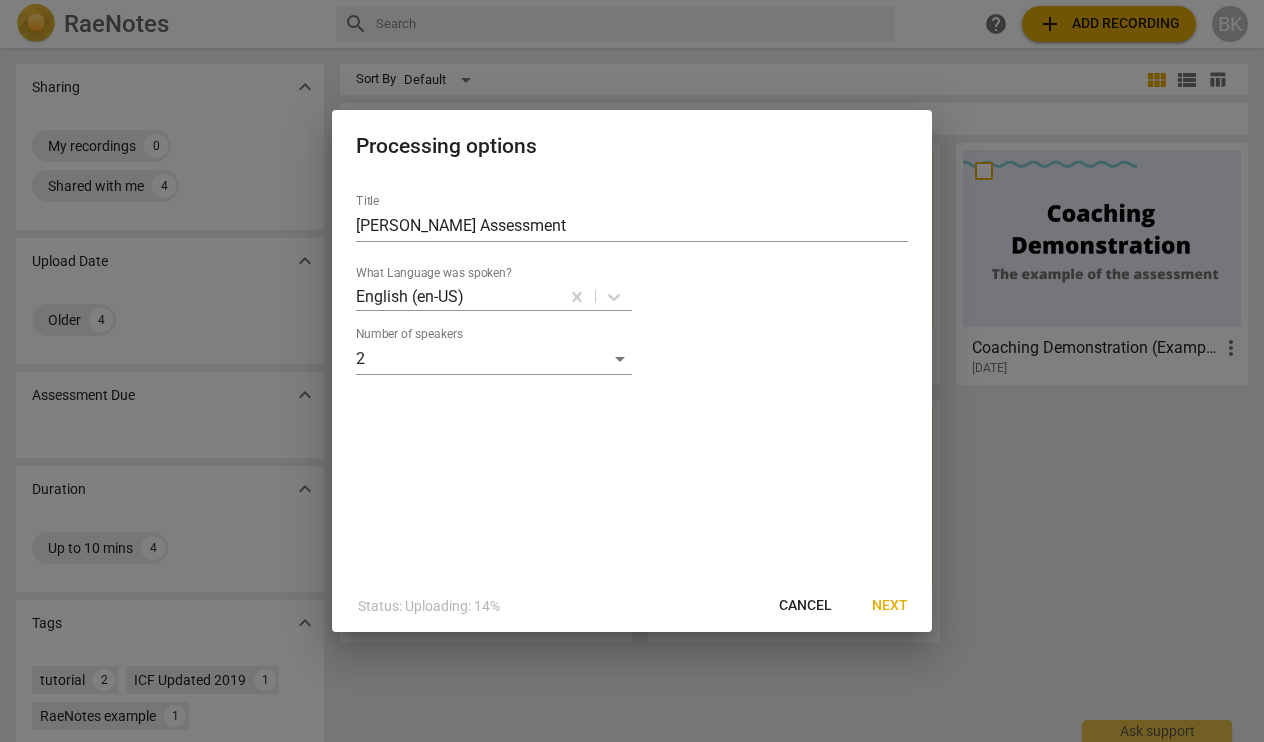 click on "Next" at bounding box center [890, 606] 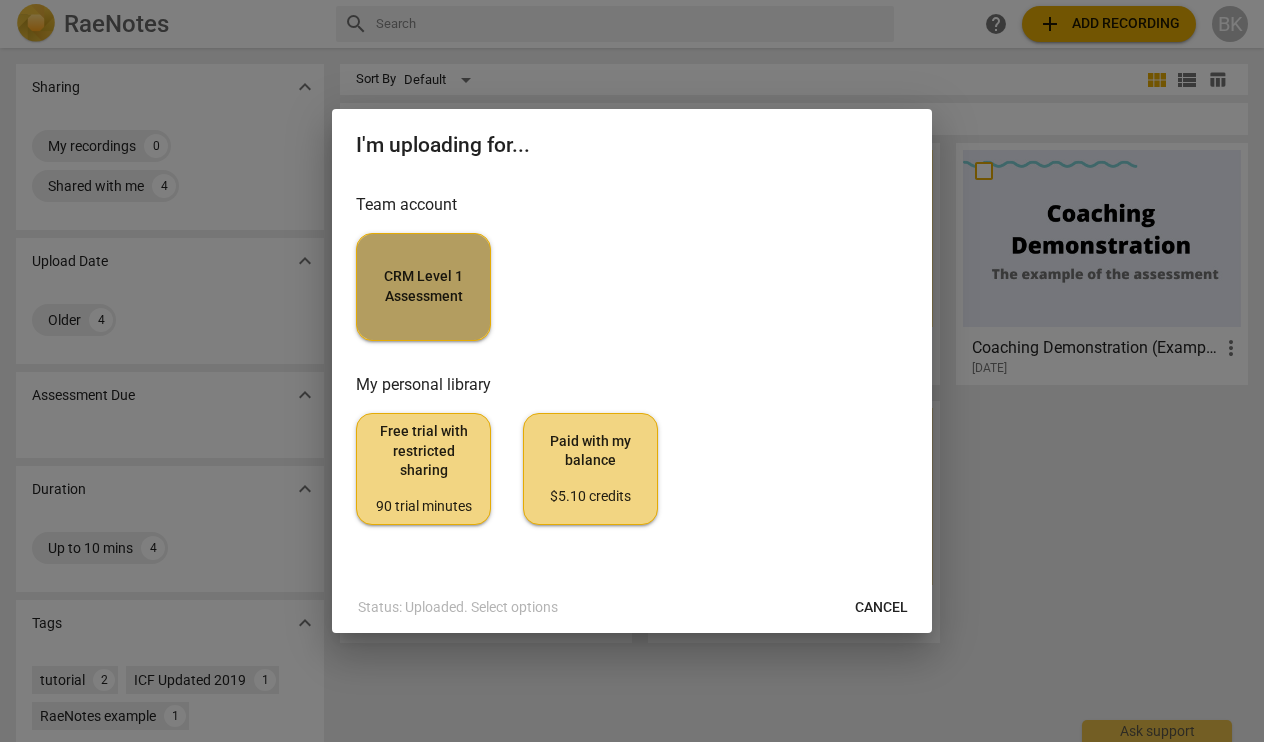 click on "CRM Level 1 Assessment" at bounding box center [423, 287] 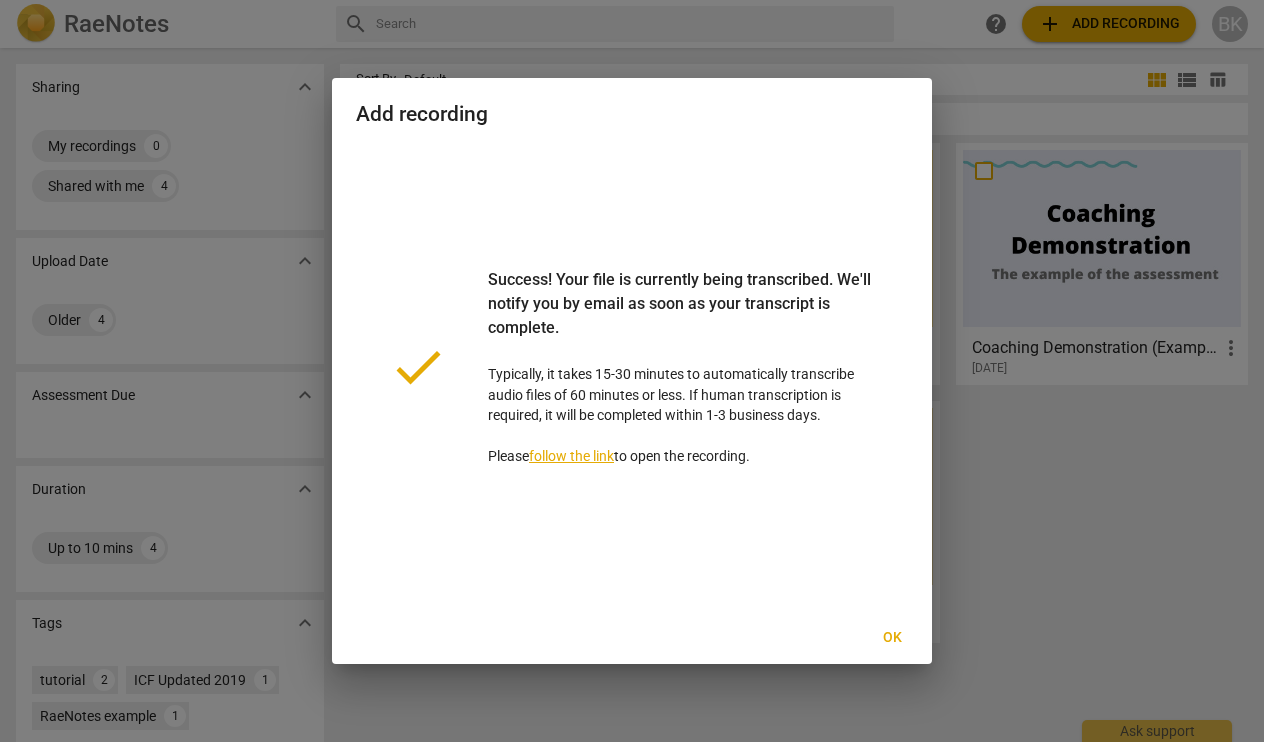 click on "Ok" at bounding box center [892, 638] 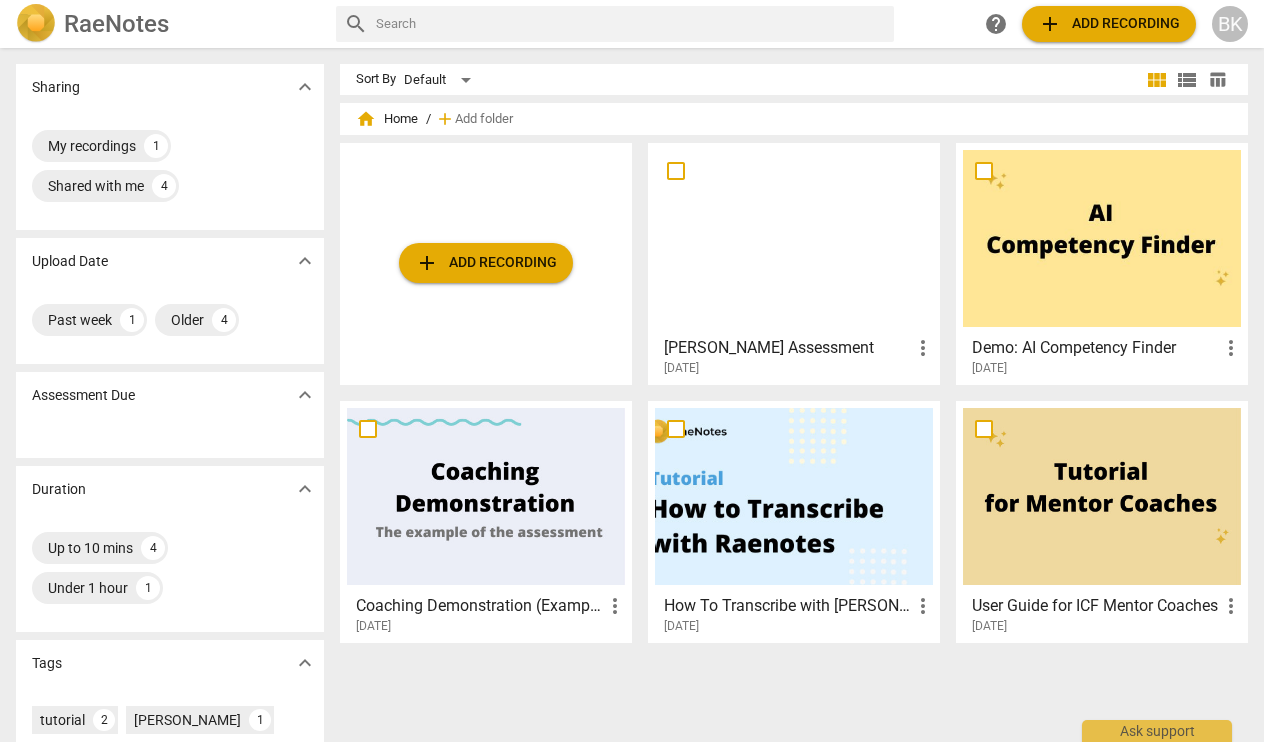 scroll, scrollTop: 0, scrollLeft: 0, axis: both 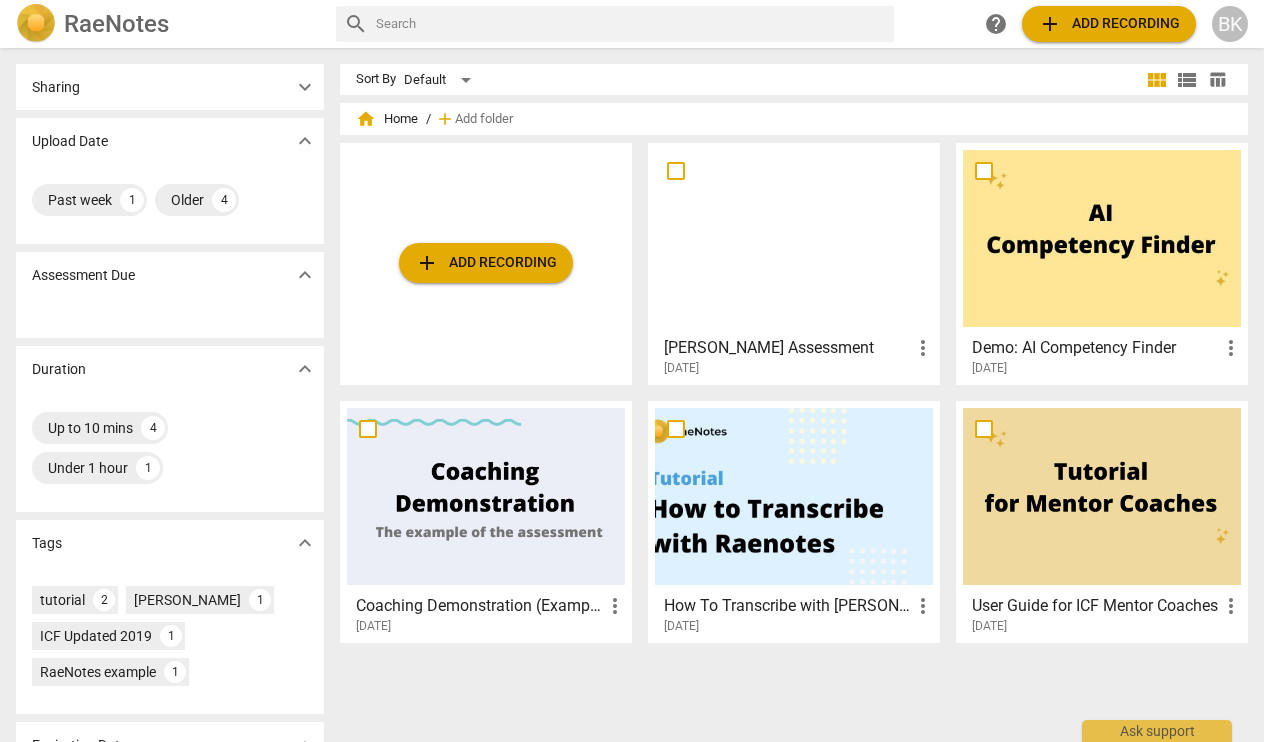 click on "expand_more" at bounding box center (305, 87) 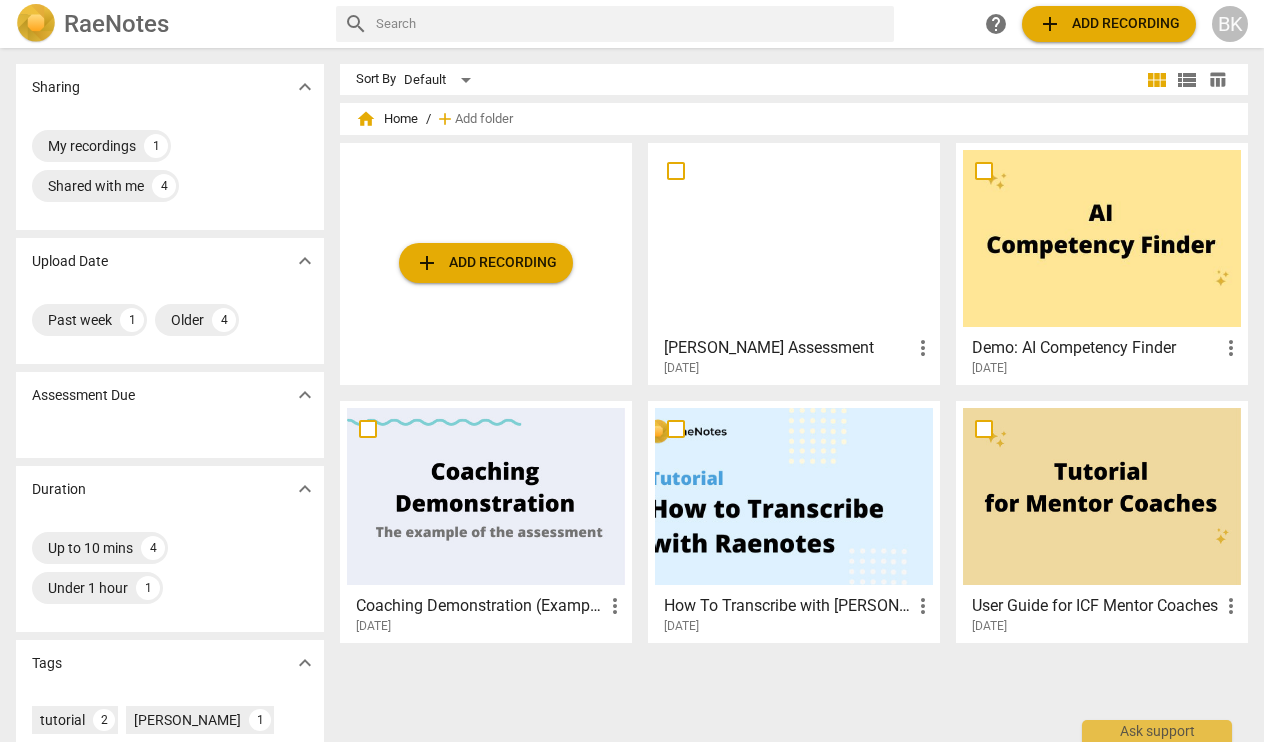 scroll, scrollTop: 0, scrollLeft: 0, axis: both 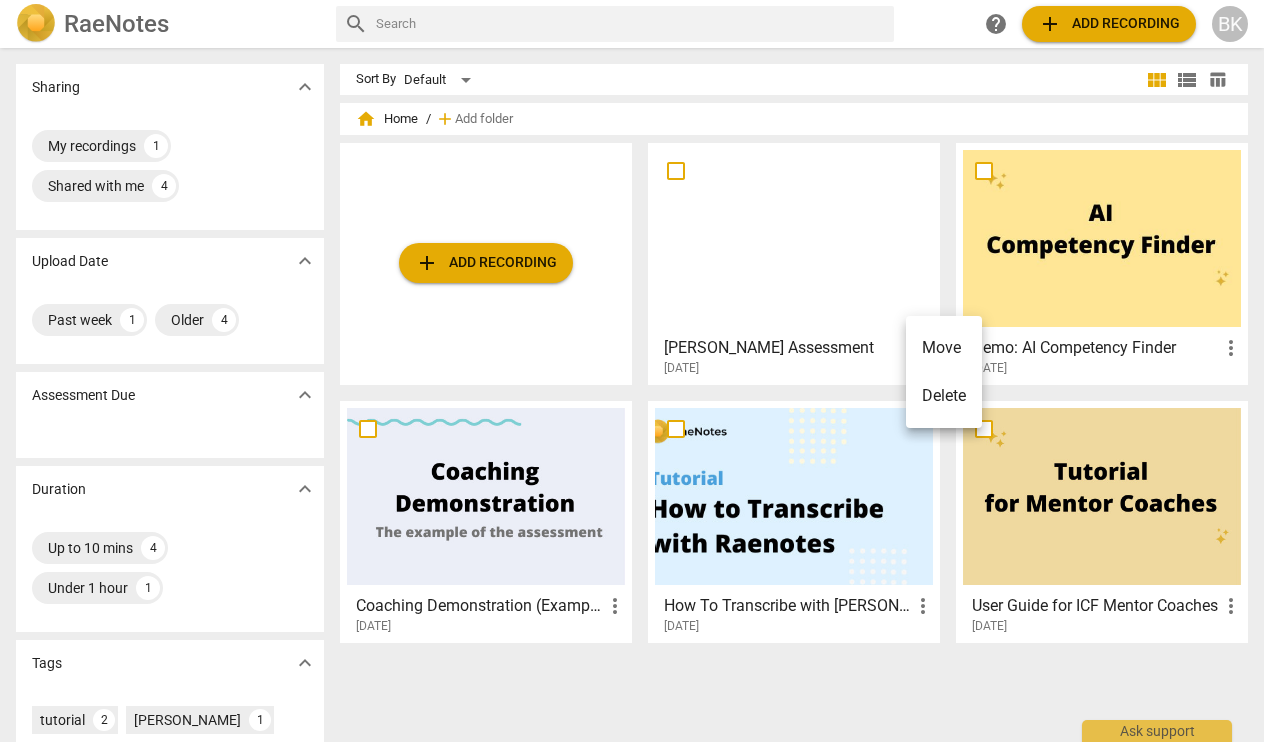 click at bounding box center (632, 371) 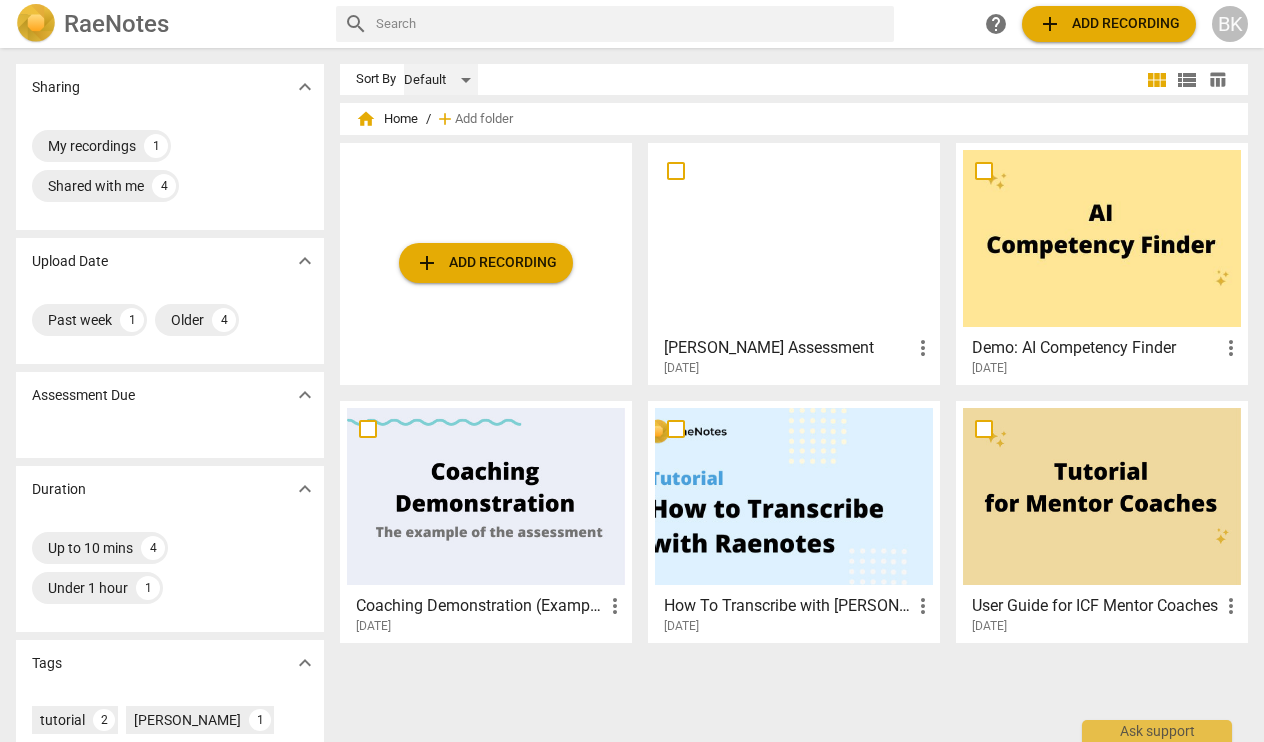click on "Default" at bounding box center (441, 80) 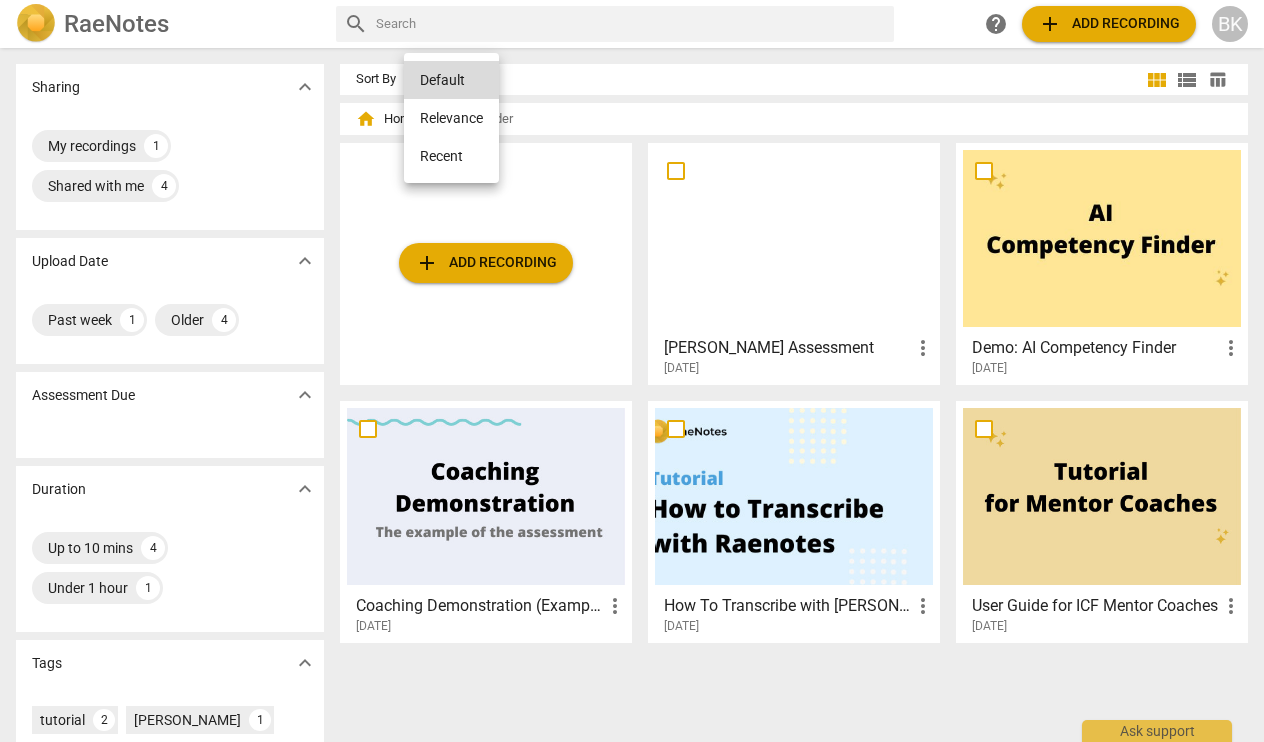 click at bounding box center (632, 371) 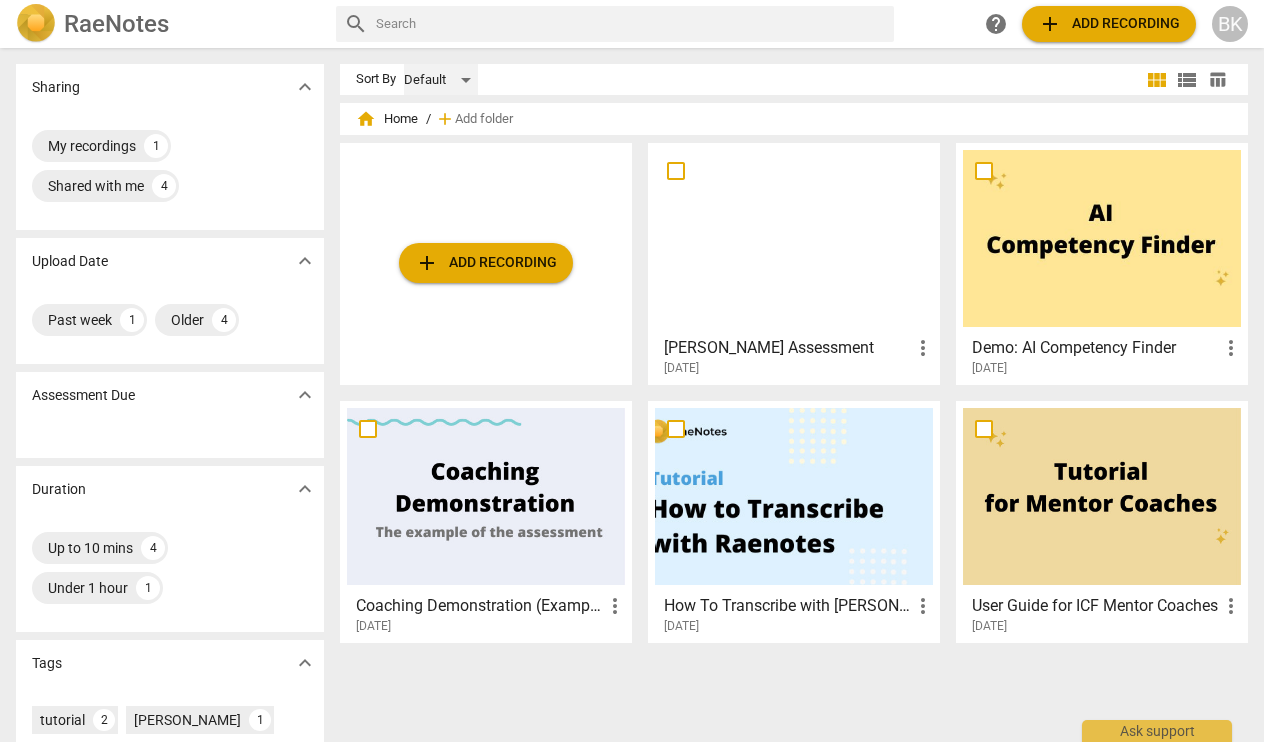 scroll, scrollTop: 0, scrollLeft: 0, axis: both 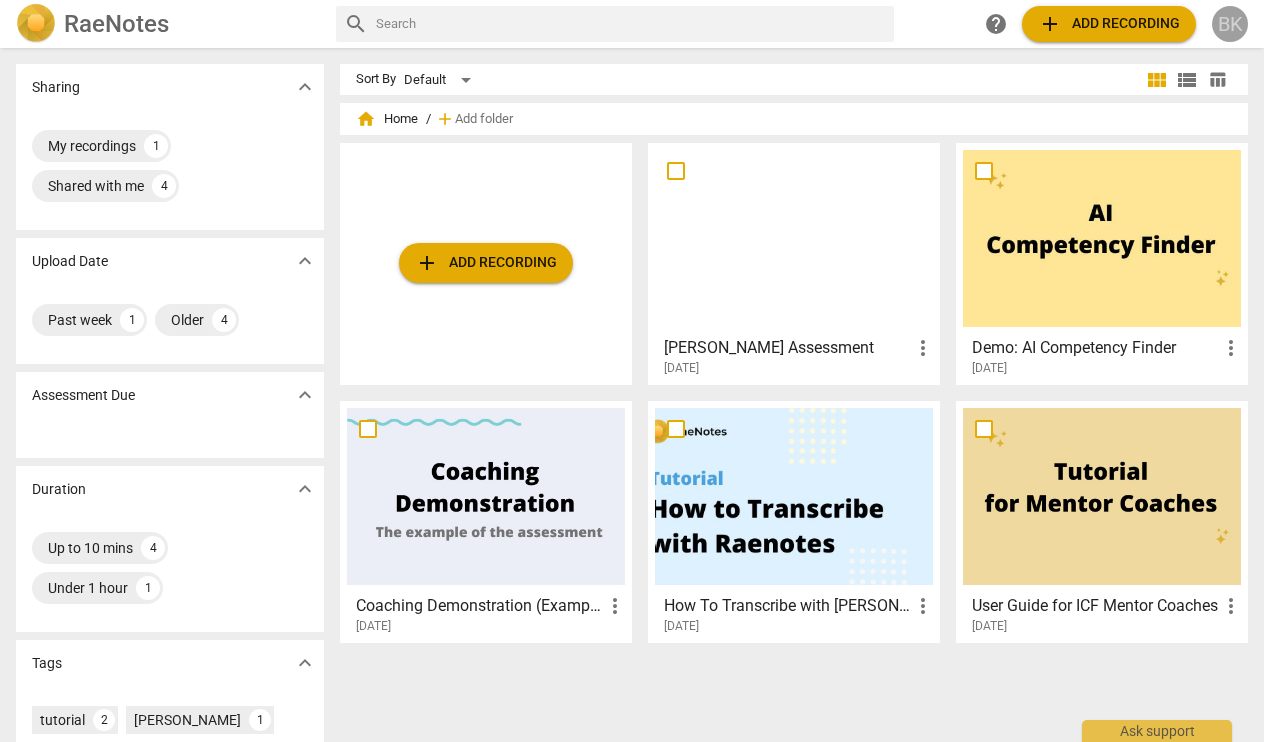 click on "BK" at bounding box center (1230, 24) 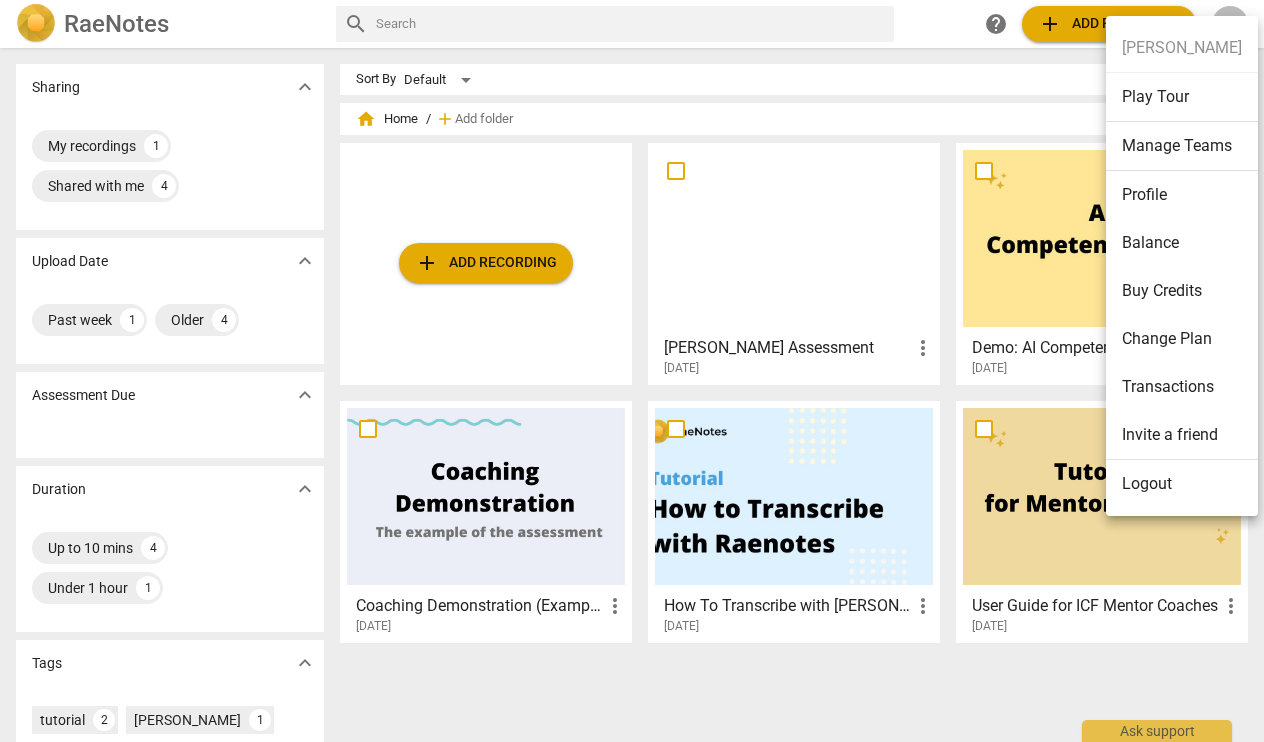 click at bounding box center (632, 371) 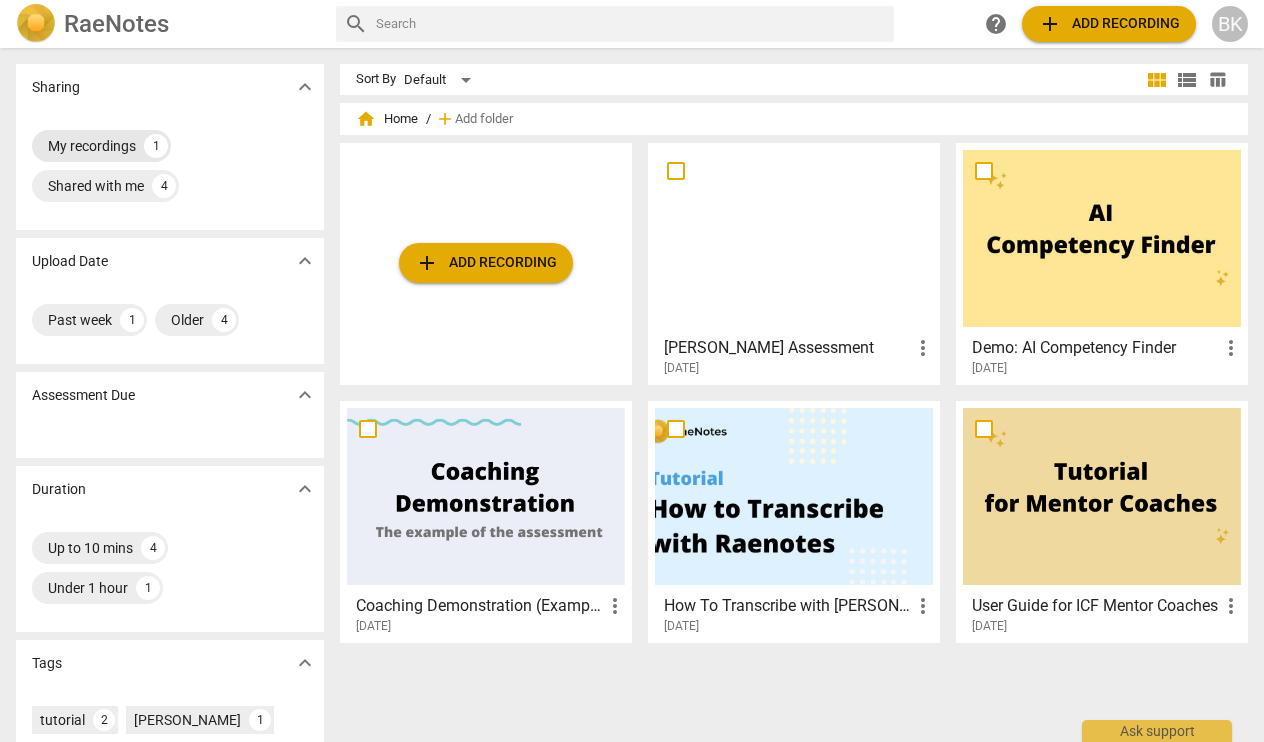 click on "My recordings" at bounding box center [92, 146] 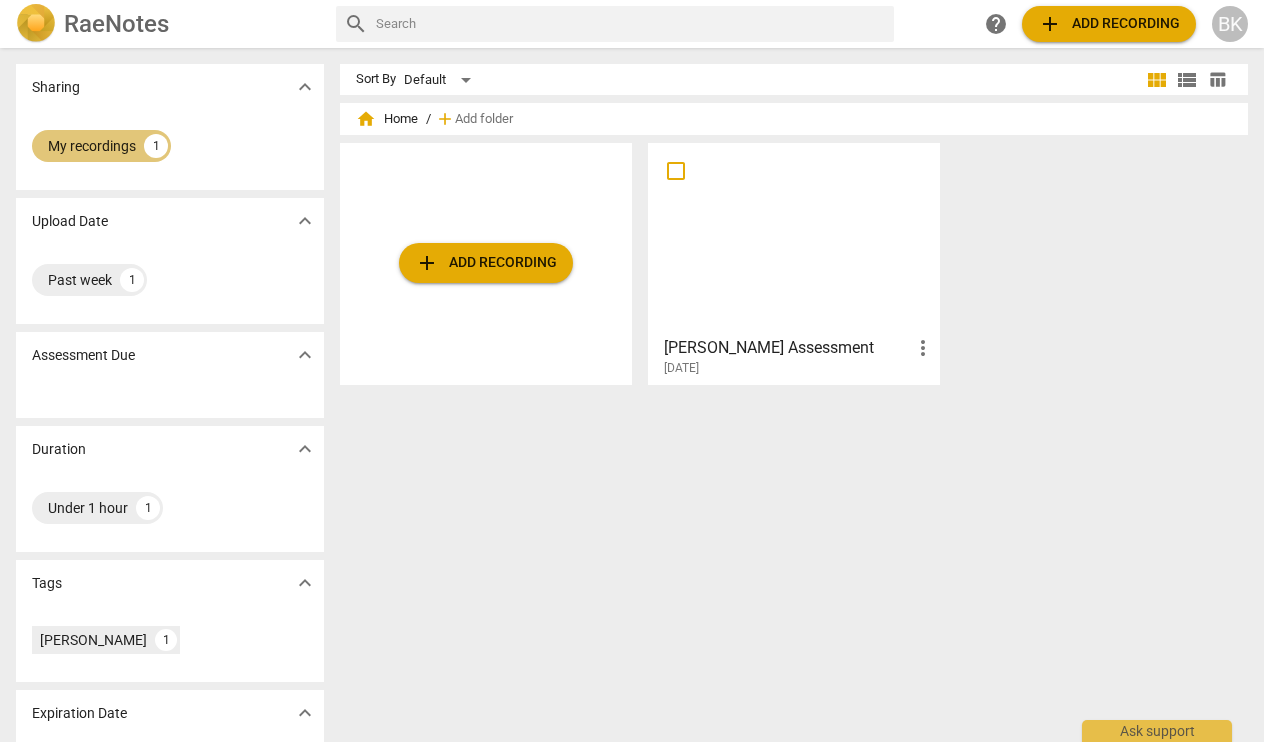 click on "My recordings" at bounding box center [92, 146] 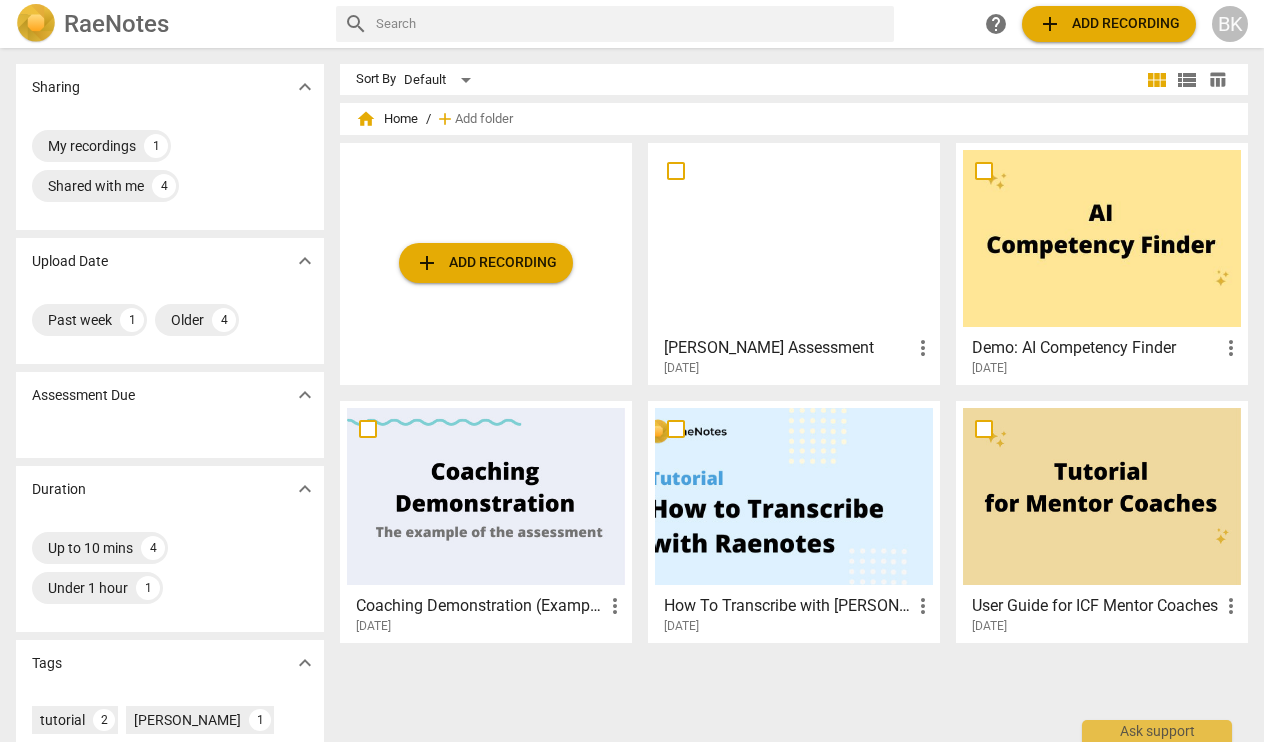 click at bounding box center [676, 171] 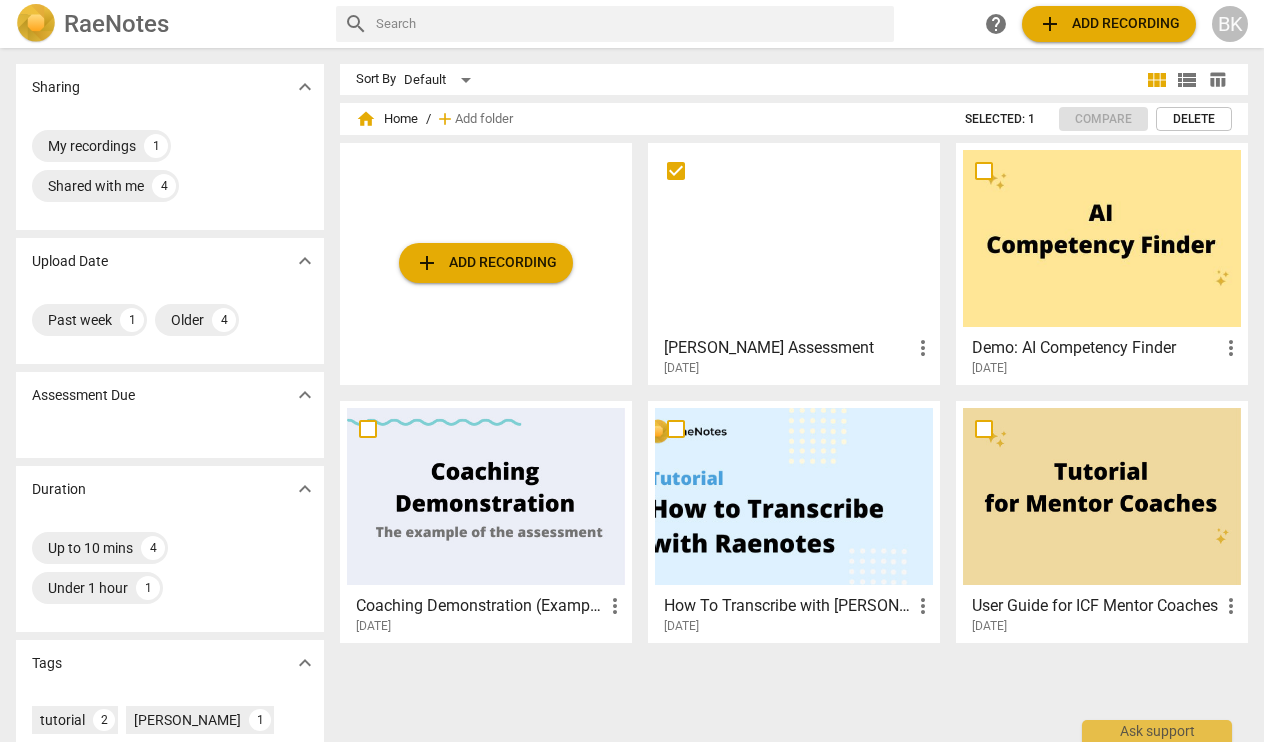 scroll, scrollTop: 0, scrollLeft: 0, axis: both 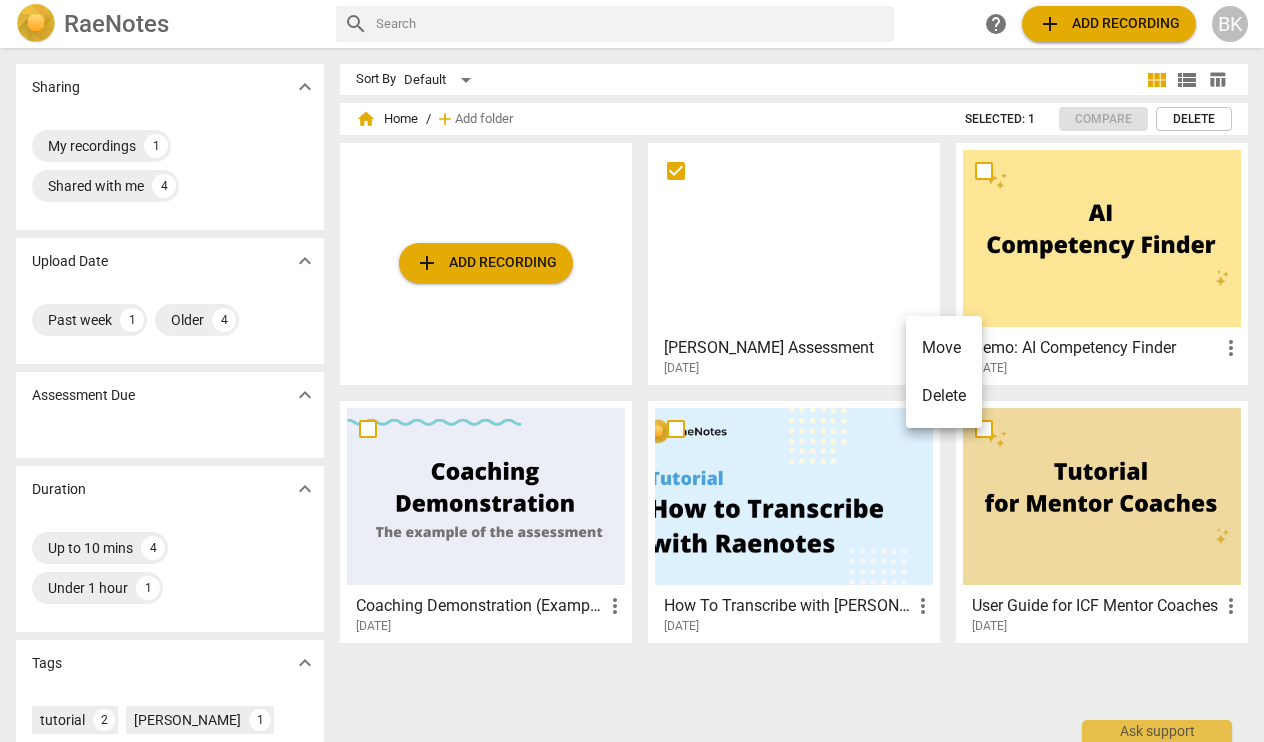 click at bounding box center [632, 371] 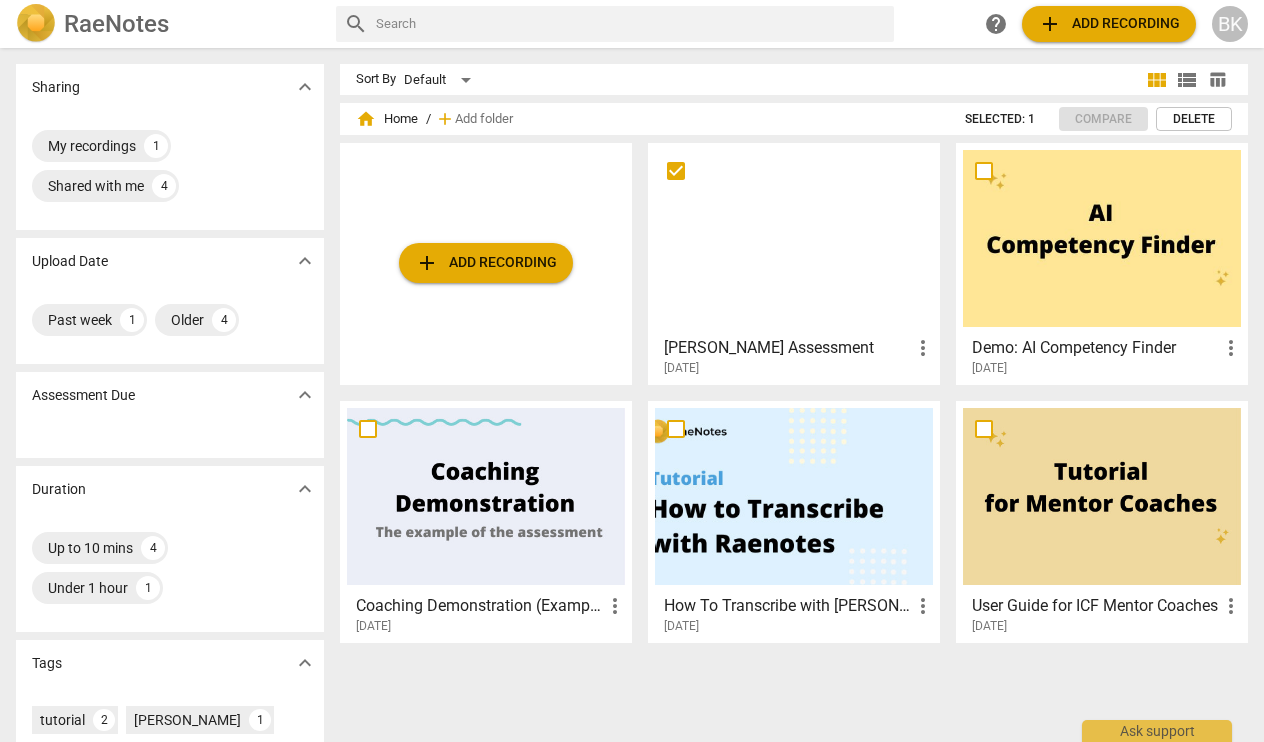 click at bounding box center (676, 171) 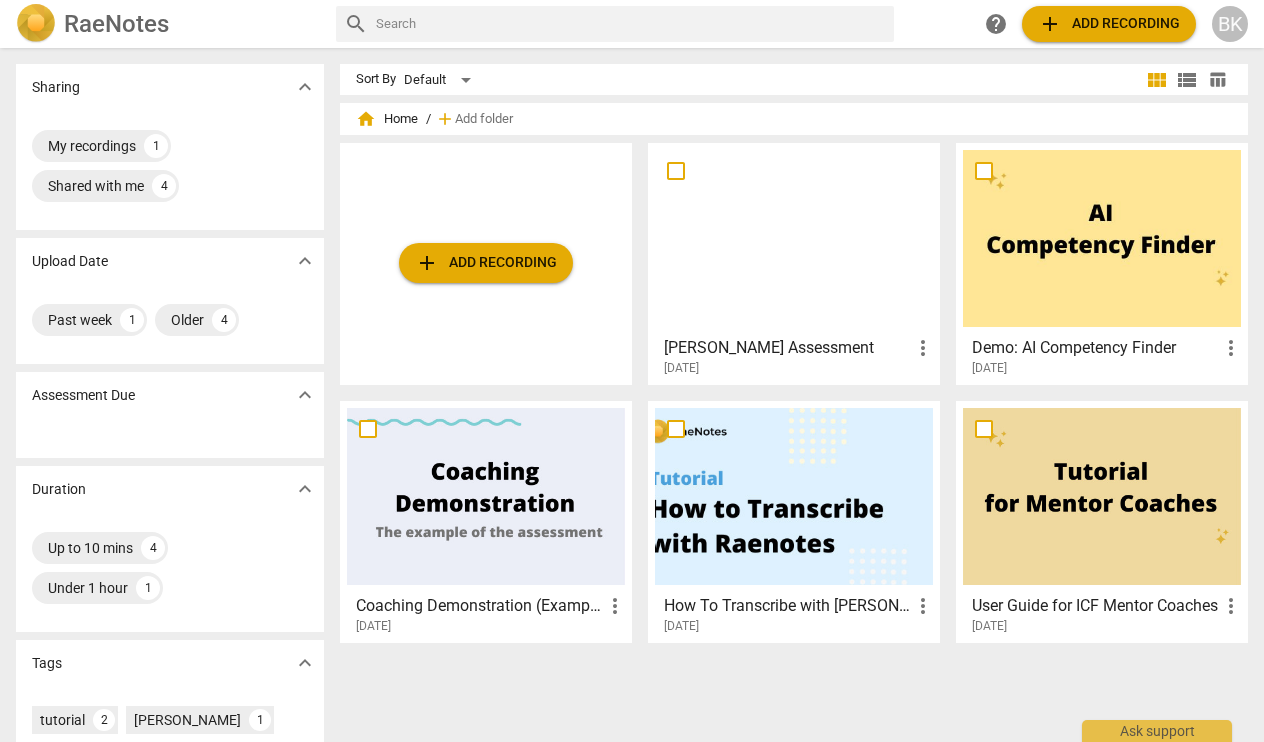scroll, scrollTop: 0, scrollLeft: 0, axis: both 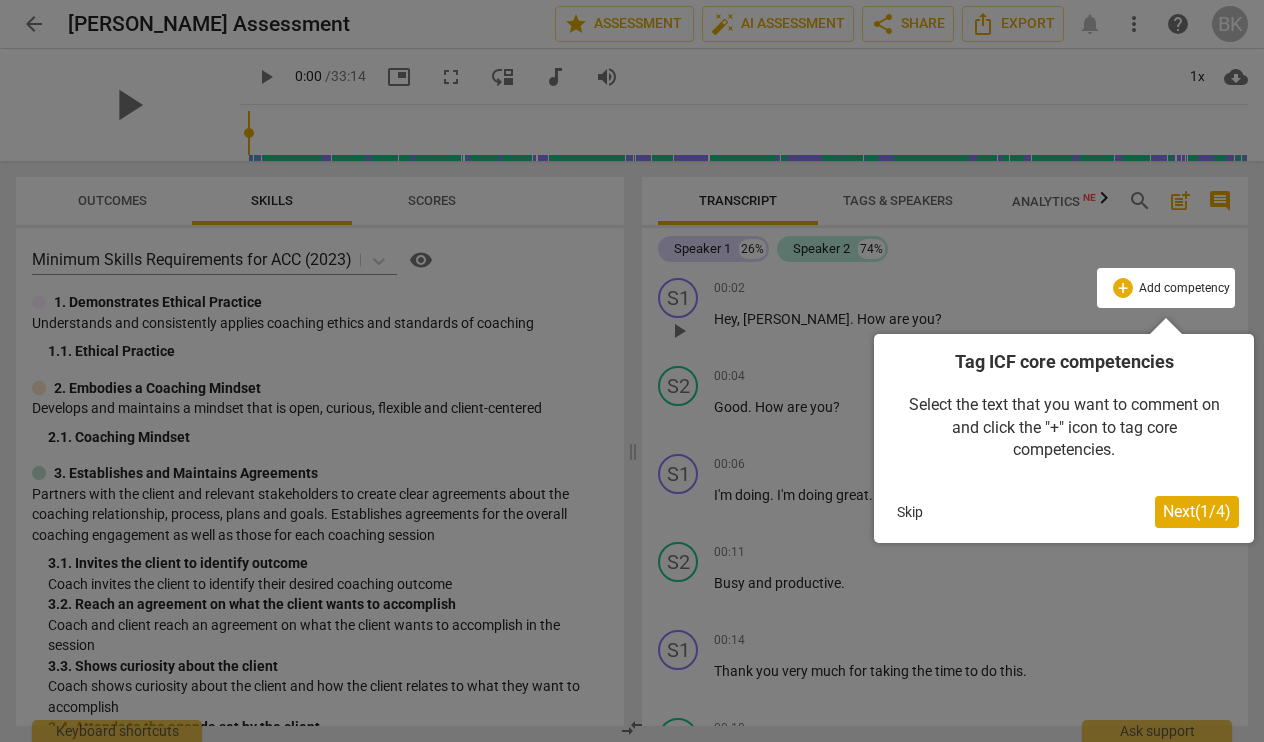 click on "Skip" at bounding box center (910, 512) 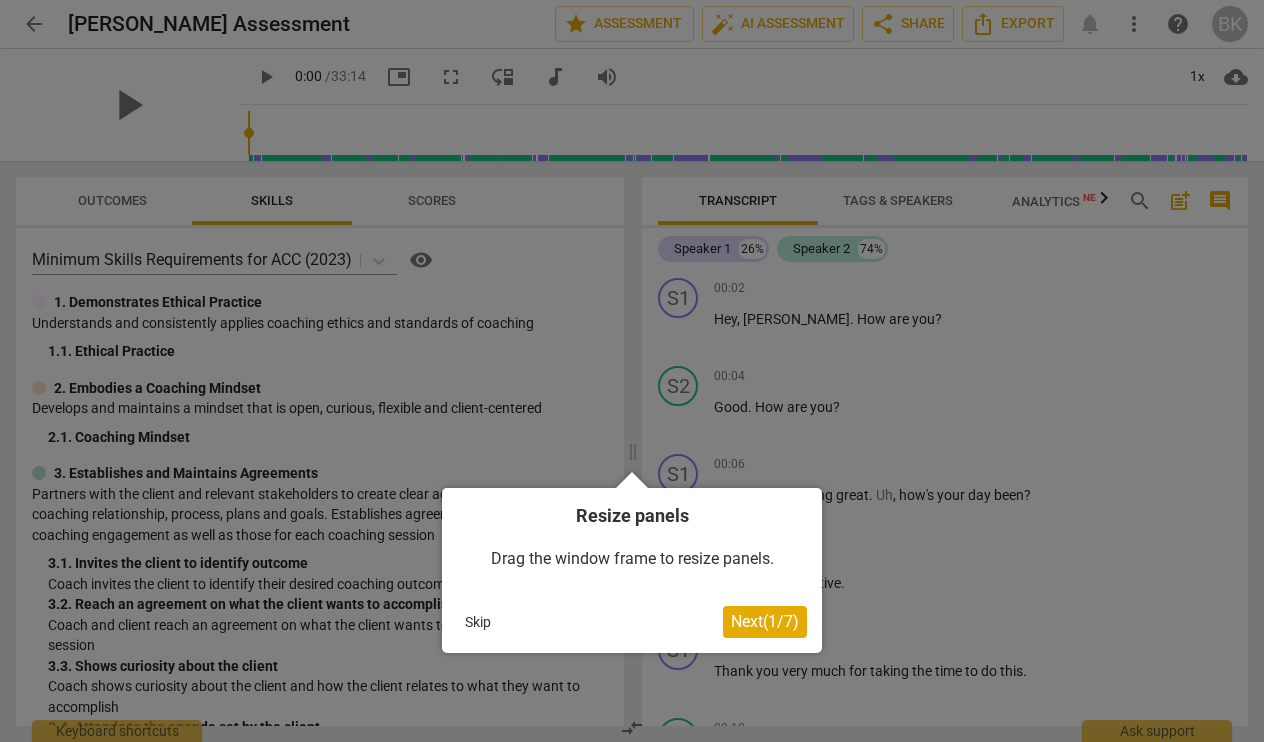 click on "Skip" at bounding box center [478, 622] 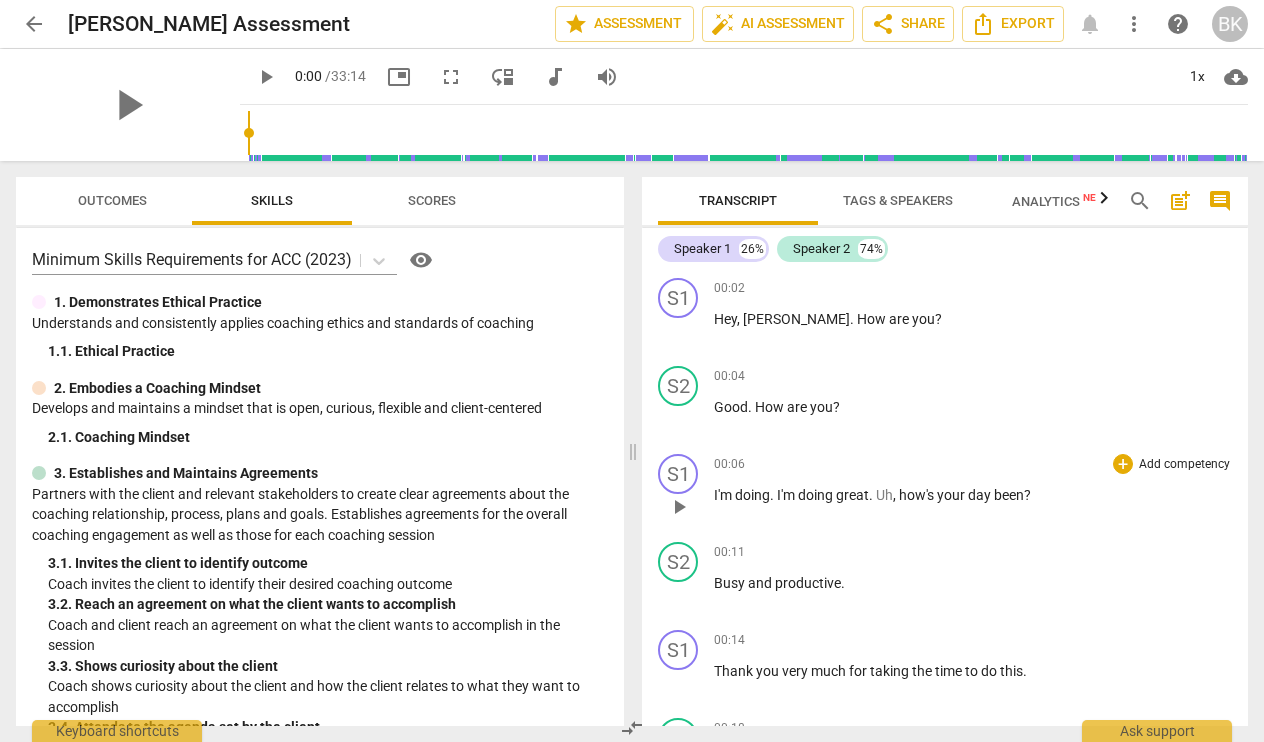 scroll, scrollTop: 0, scrollLeft: 0, axis: both 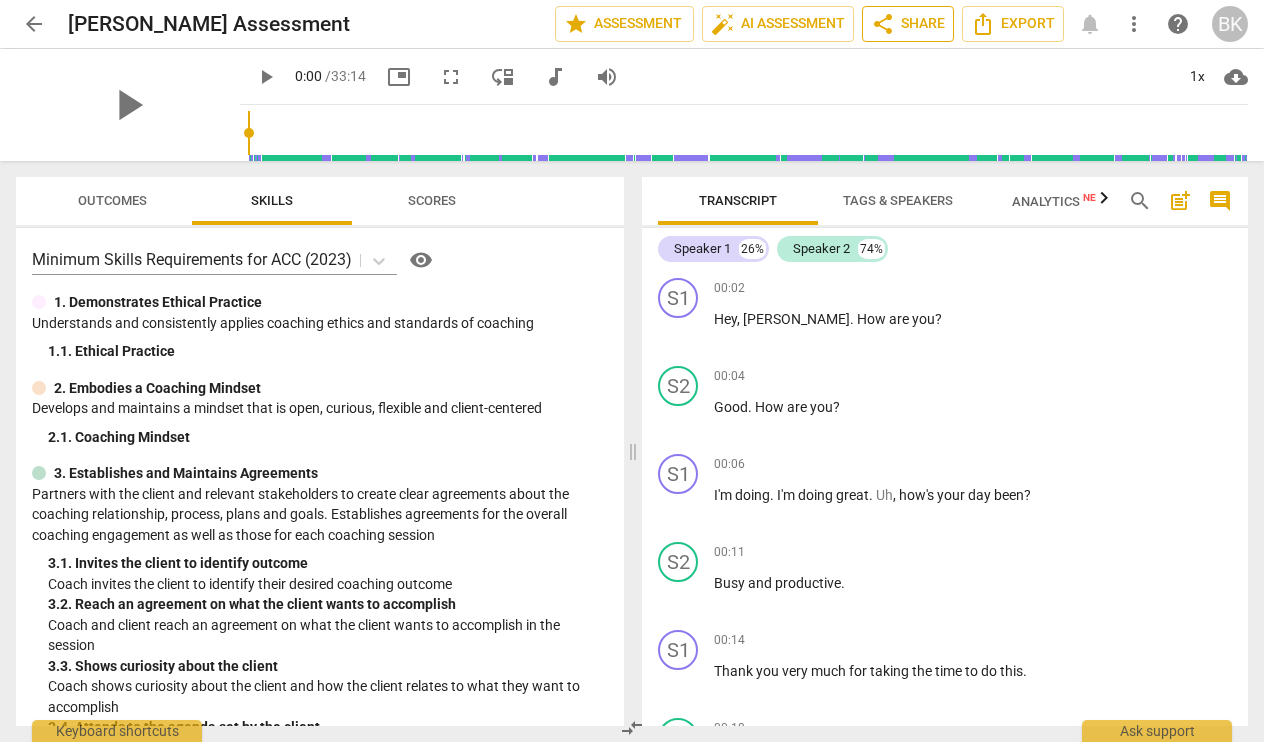 click on "share    Share" at bounding box center (908, 24) 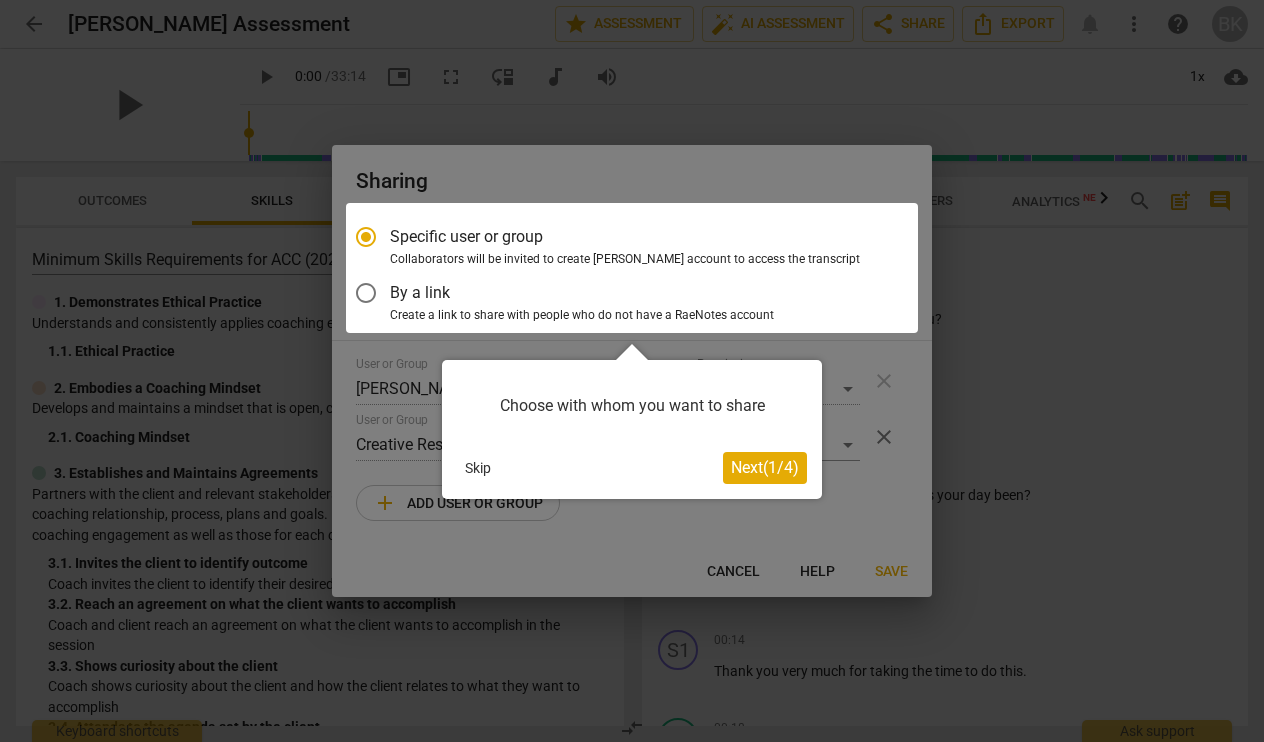 click on "Next  ( 1 / 4 )" at bounding box center (765, 467) 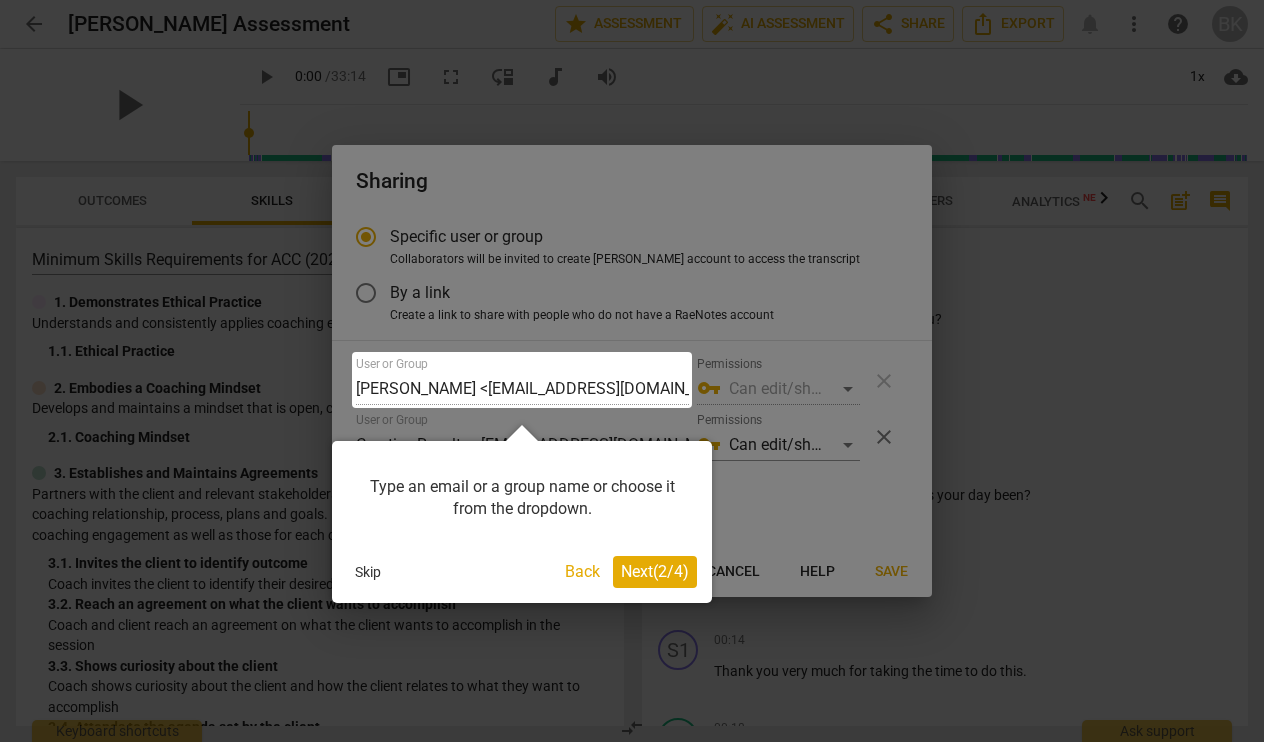 click at bounding box center (522, 380) 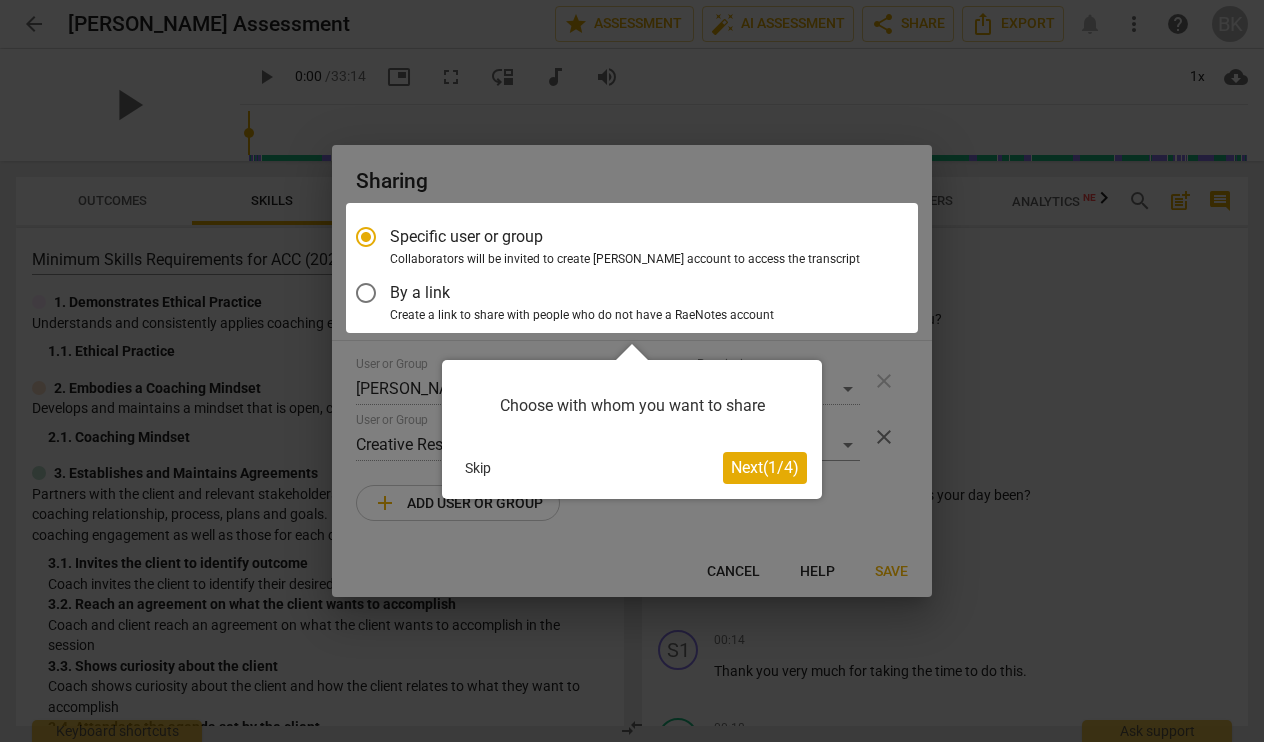 click on "Skip" at bounding box center (590, 468) 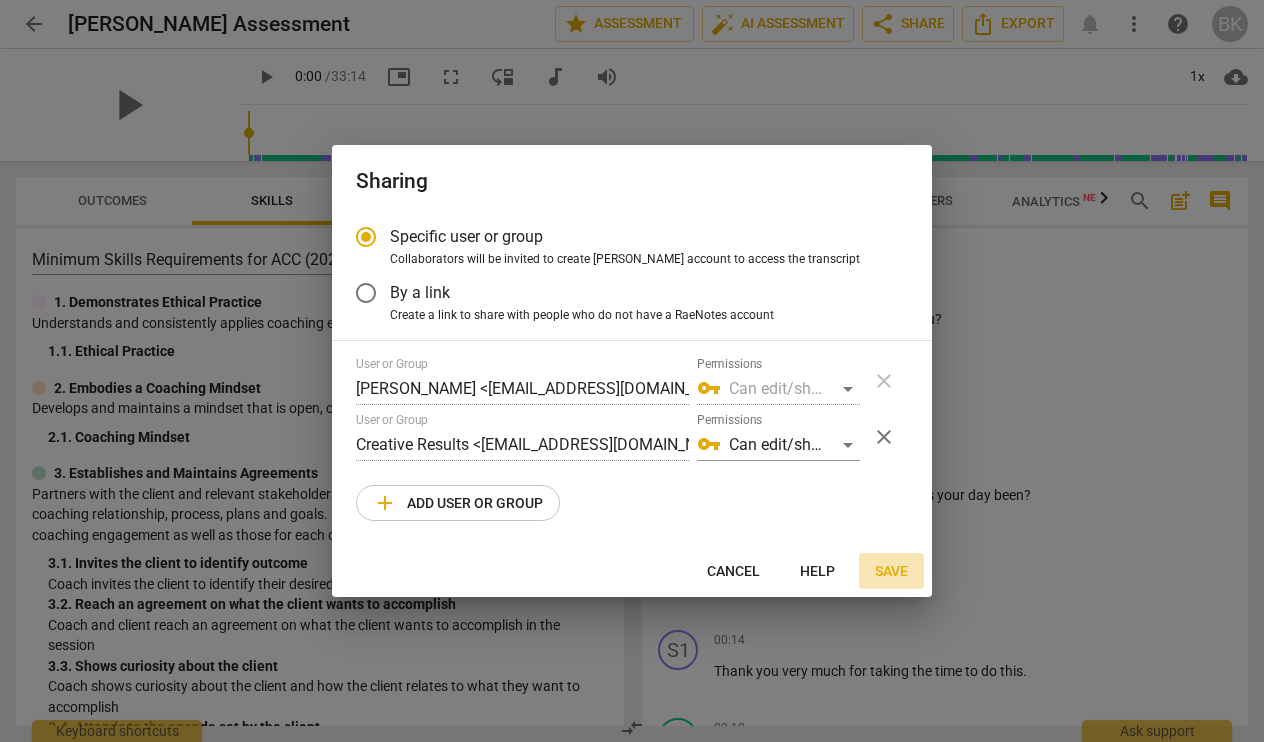 click on "Save" at bounding box center (891, 572) 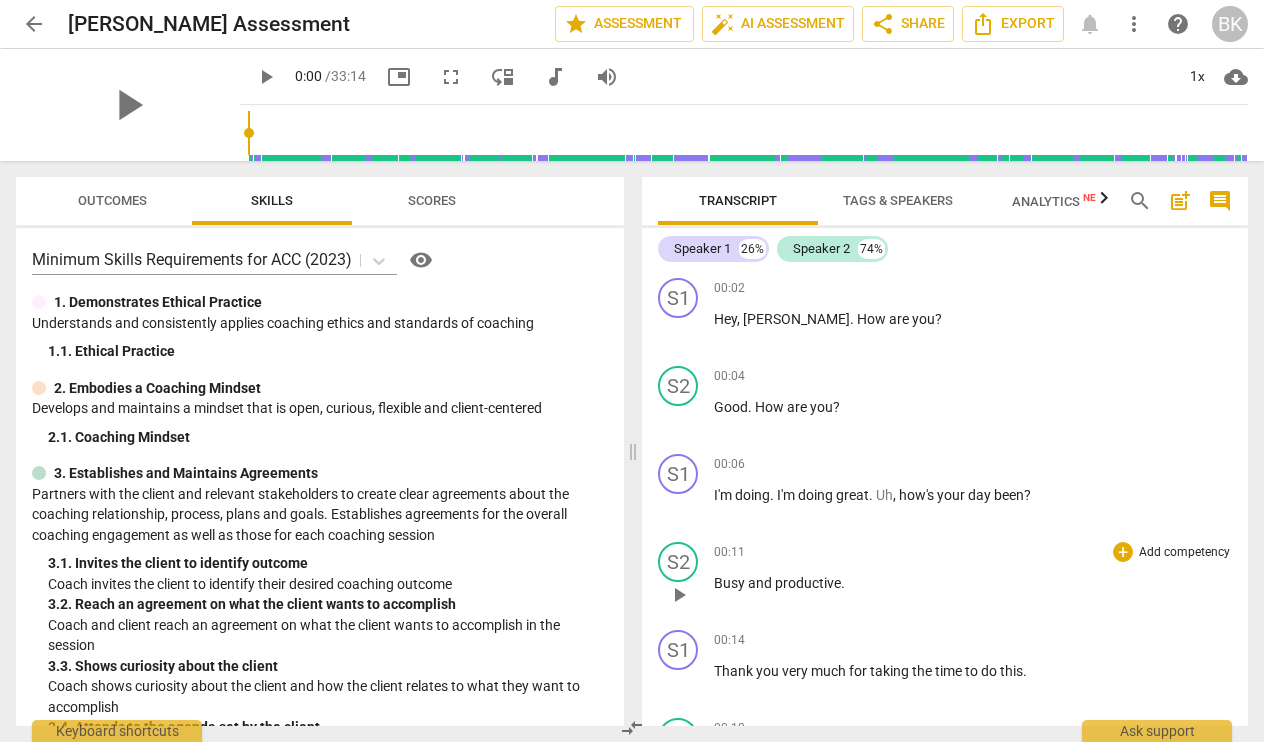 scroll, scrollTop: 0, scrollLeft: 0, axis: both 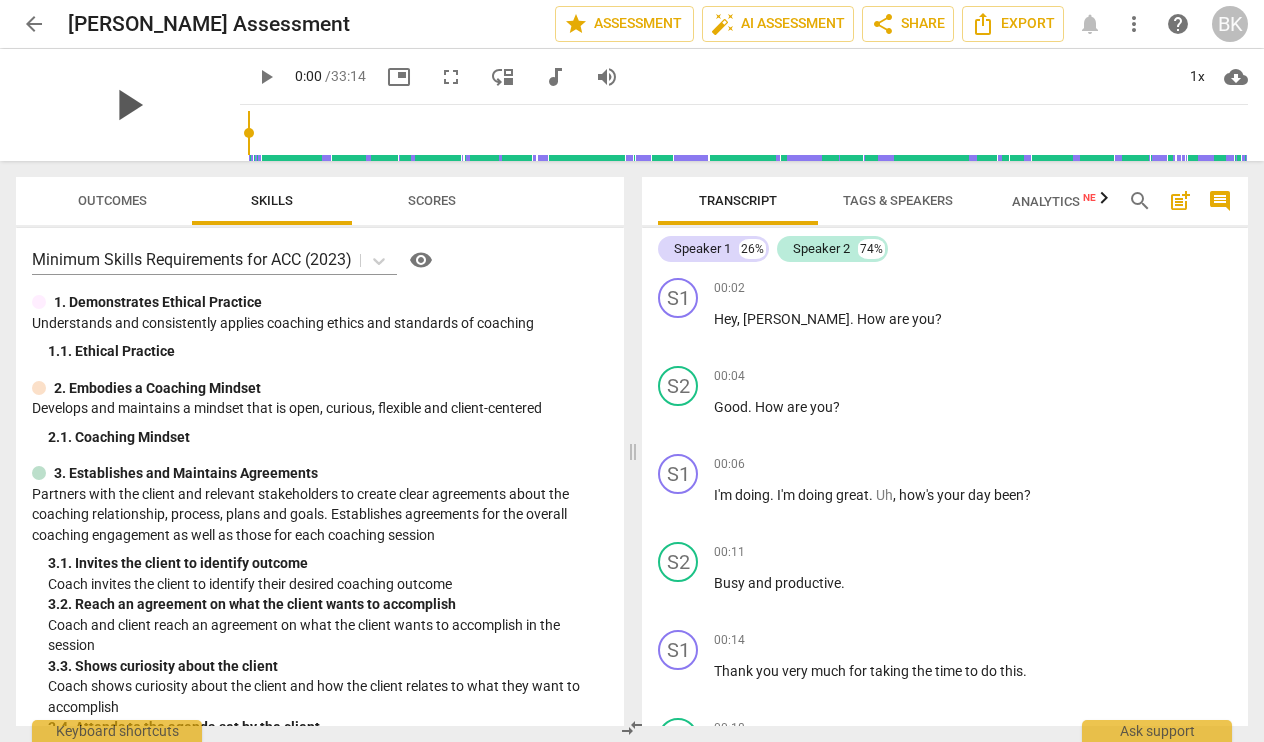 click on "play_arrow" at bounding box center (128, 105) 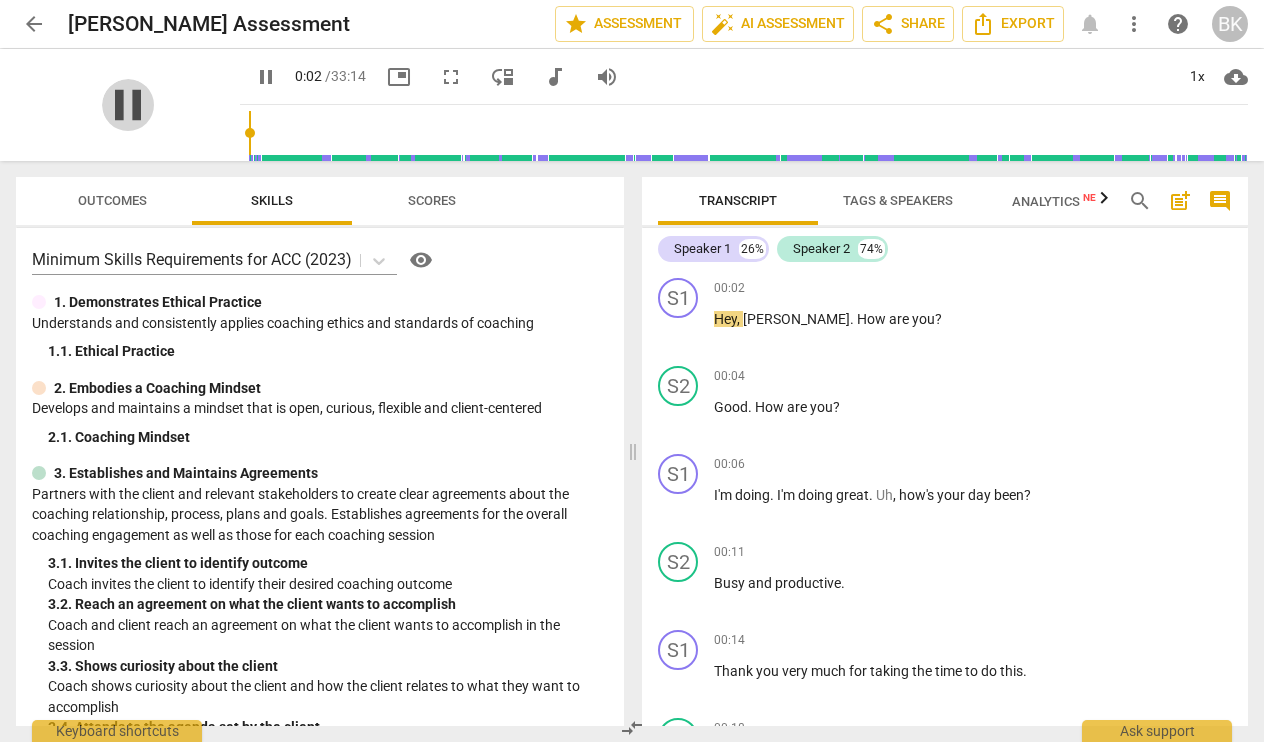 click on "pause" at bounding box center (128, 105) 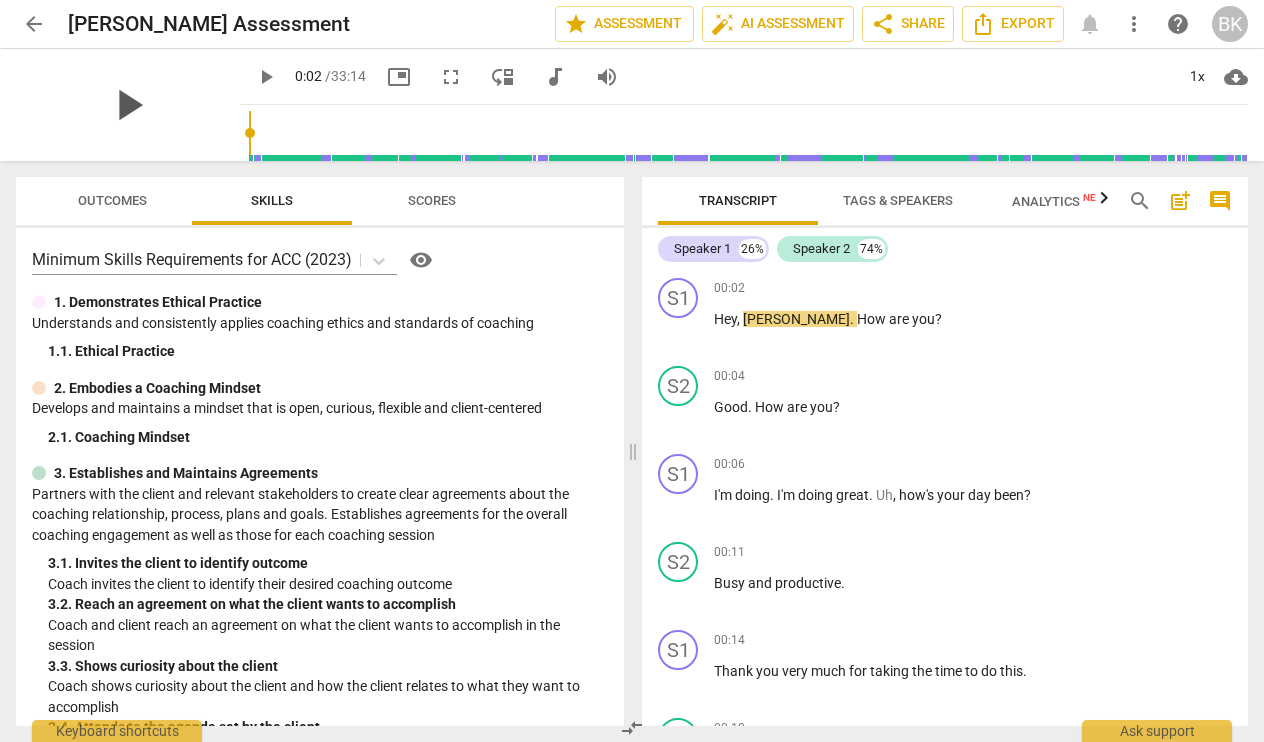 type on "3" 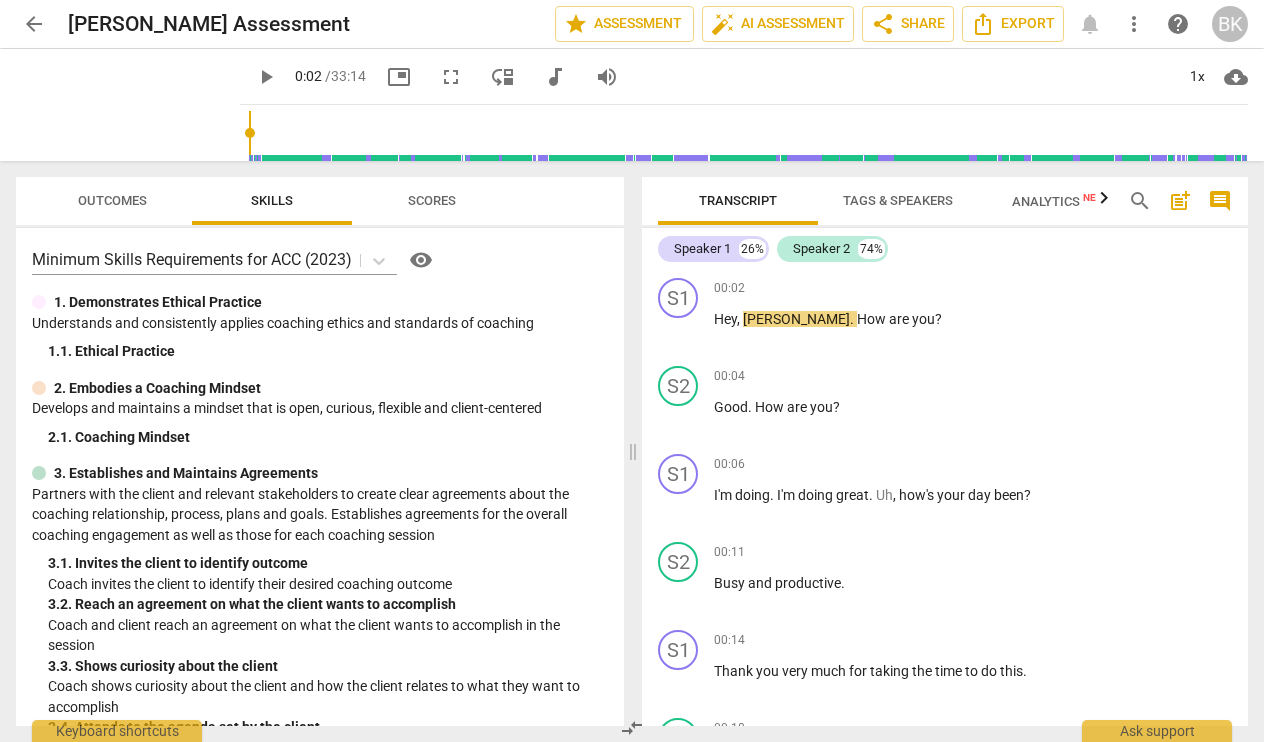 scroll, scrollTop: 0, scrollLeft: 0, axis: both 